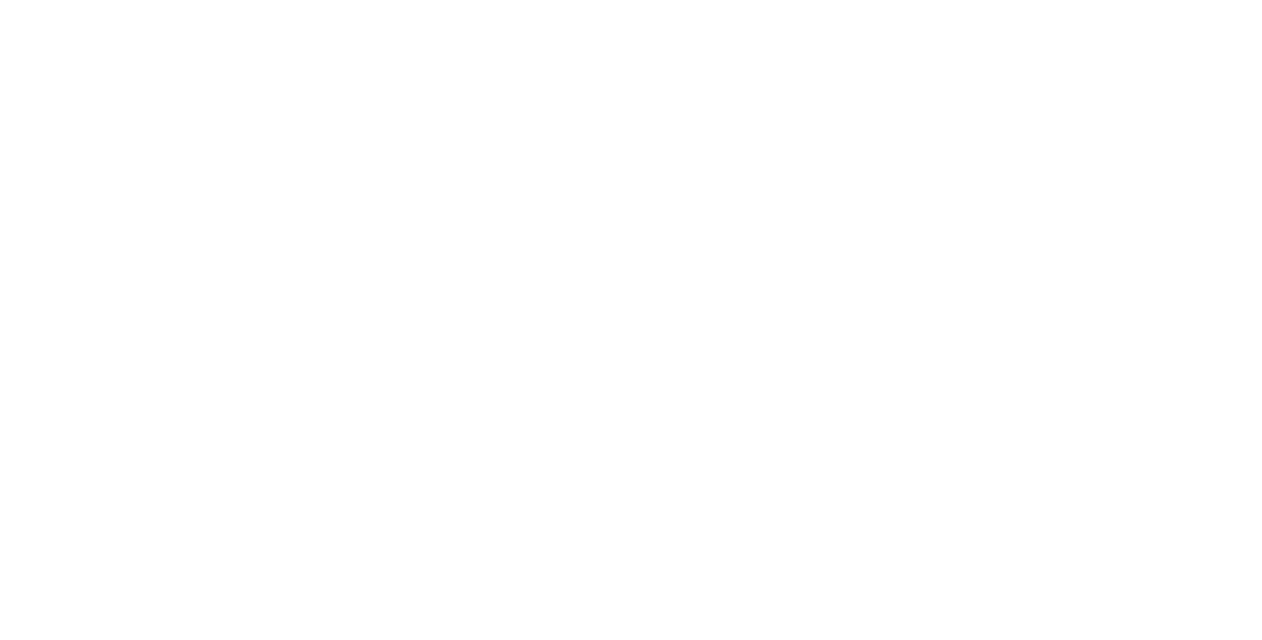 scroll, scrollTop: 0, scrollLeft: 0, axis: both 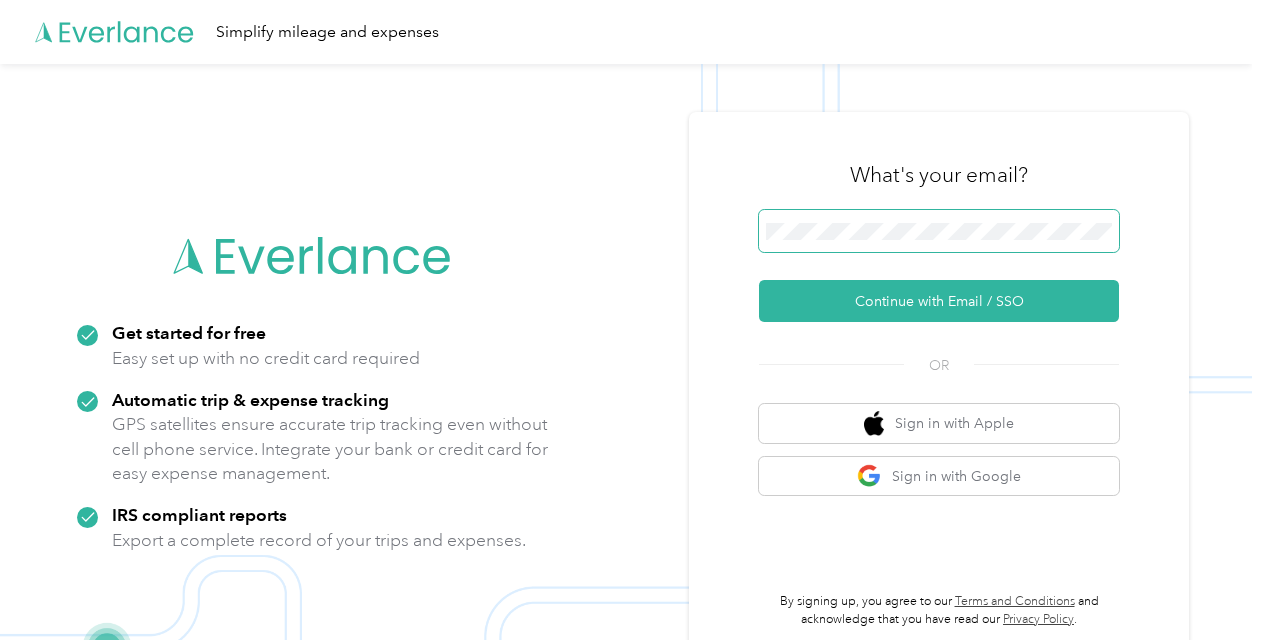 click at bounding box center (939, 231) 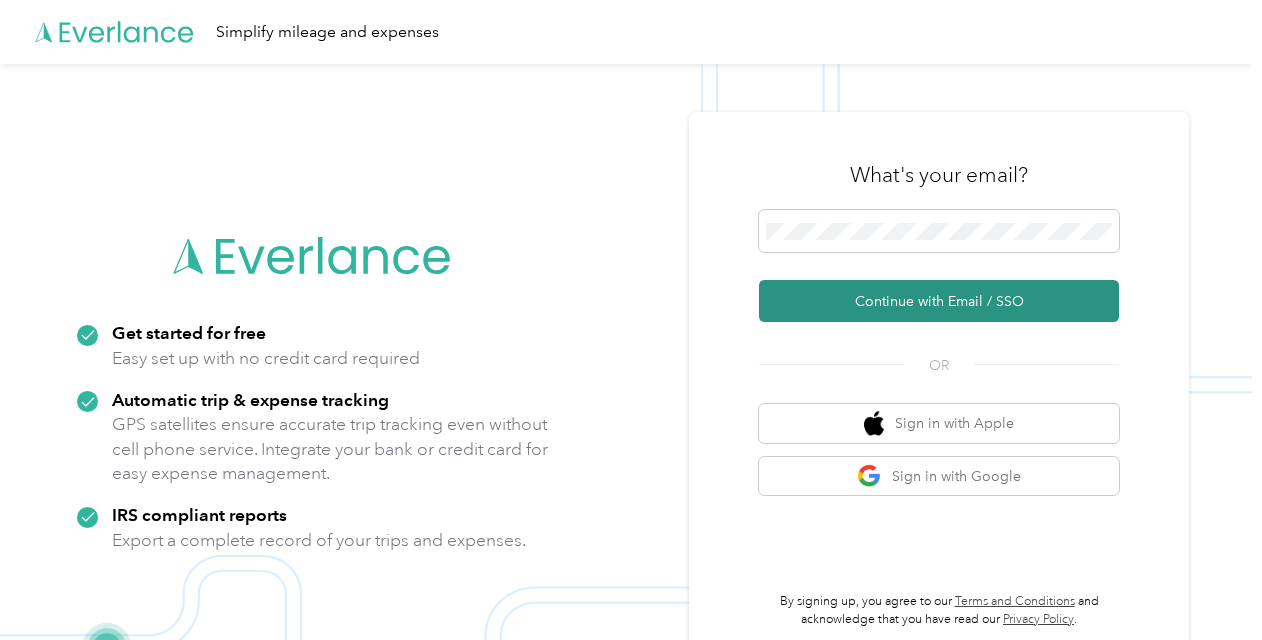 click on "Continue with Email / SSO" at bounding box center [939, 301] 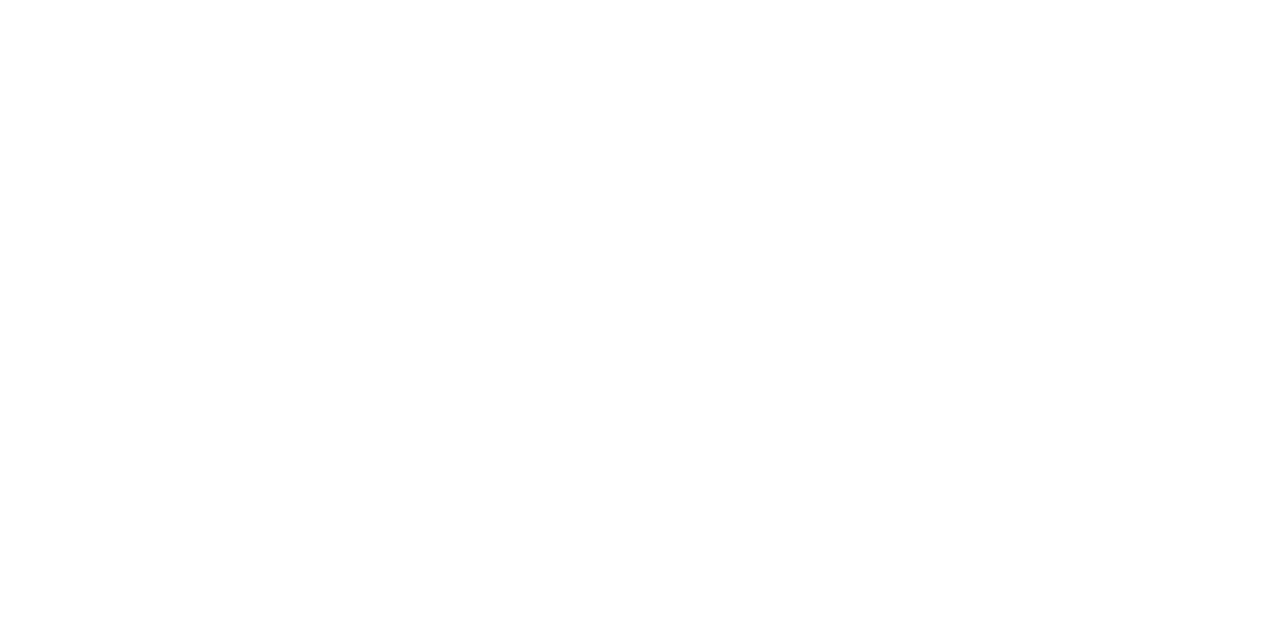 scroll, scrollTop: 0, scrollLeft: 0, axis: both 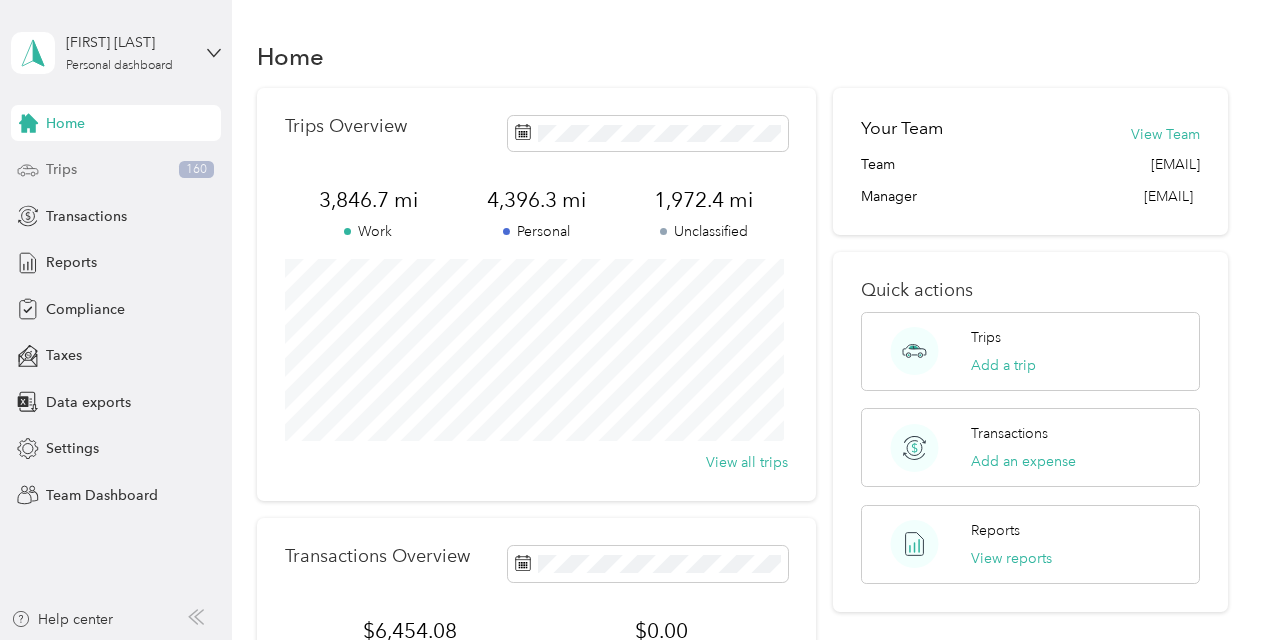 click on "Trips 160" at bounding box center [116, 170] 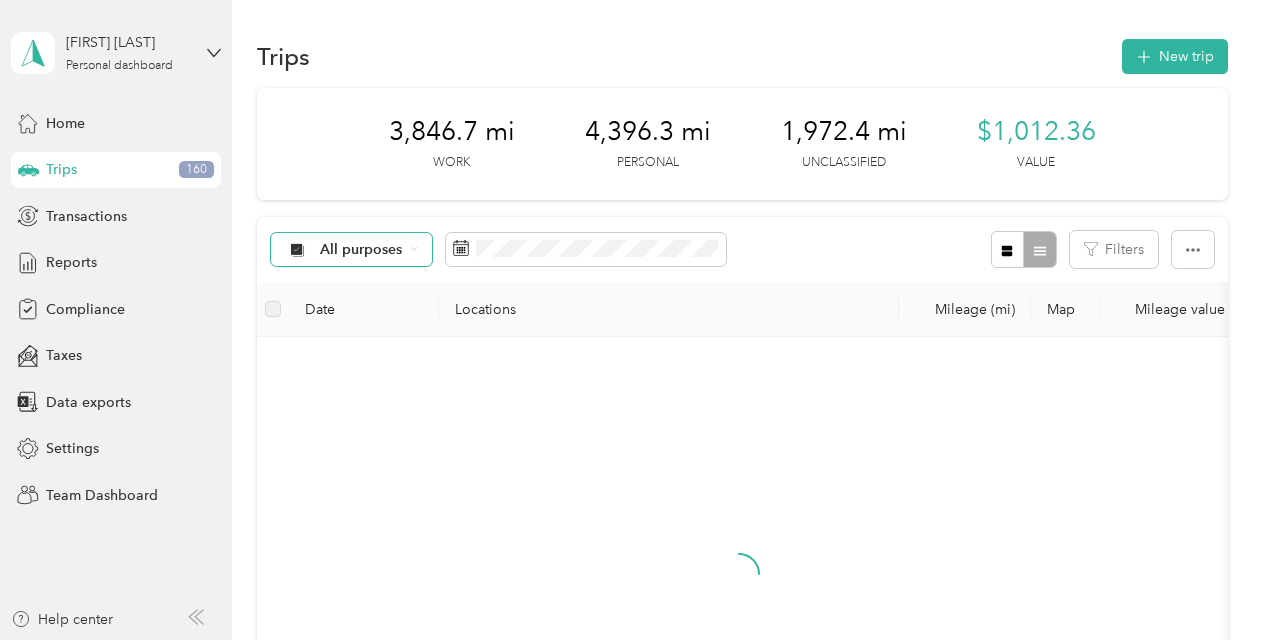 click on "All purposes" at bounding box center [361, 250] 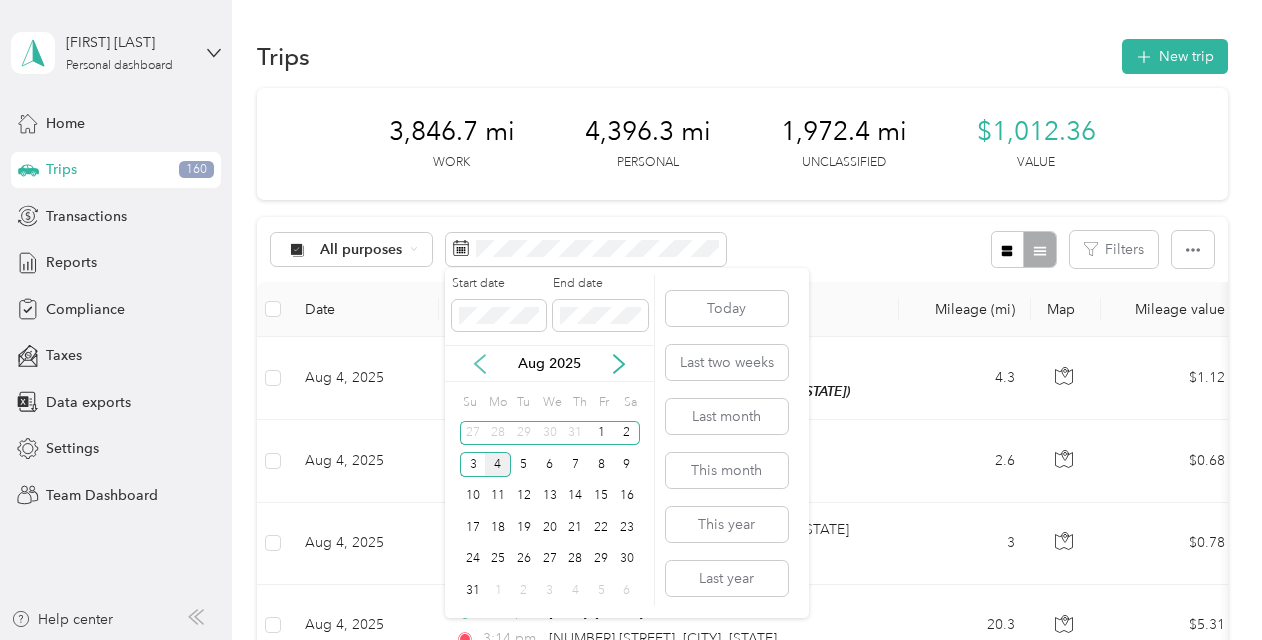 click 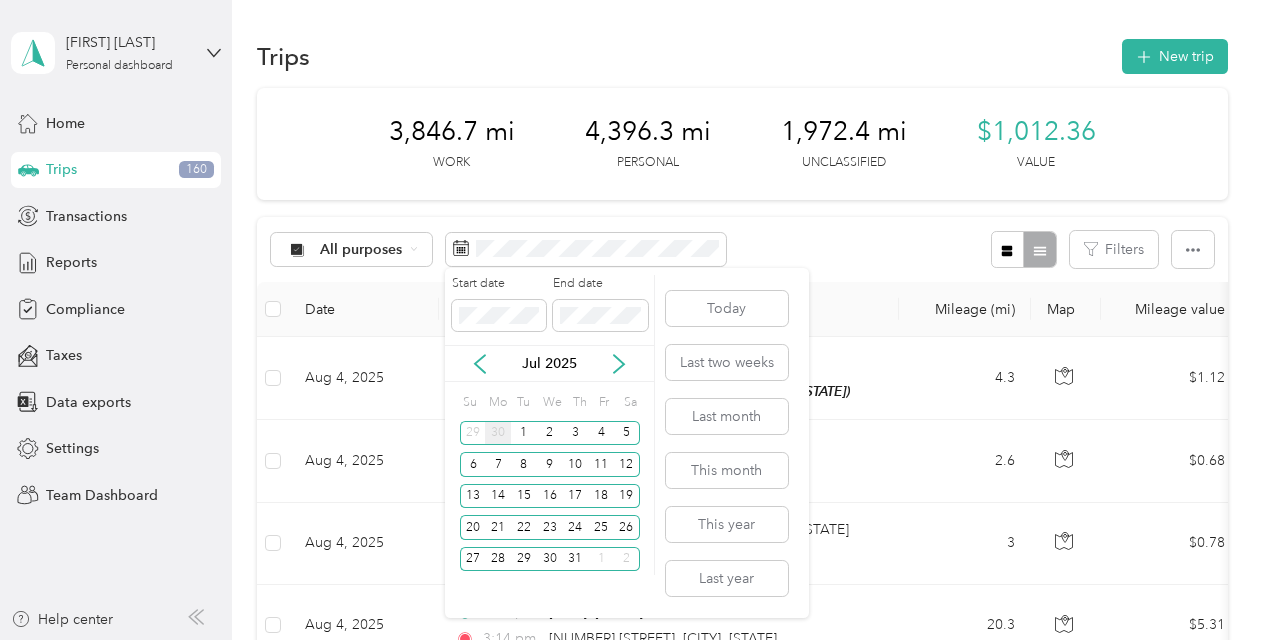 click on "30" at bounding box center (498, 433) 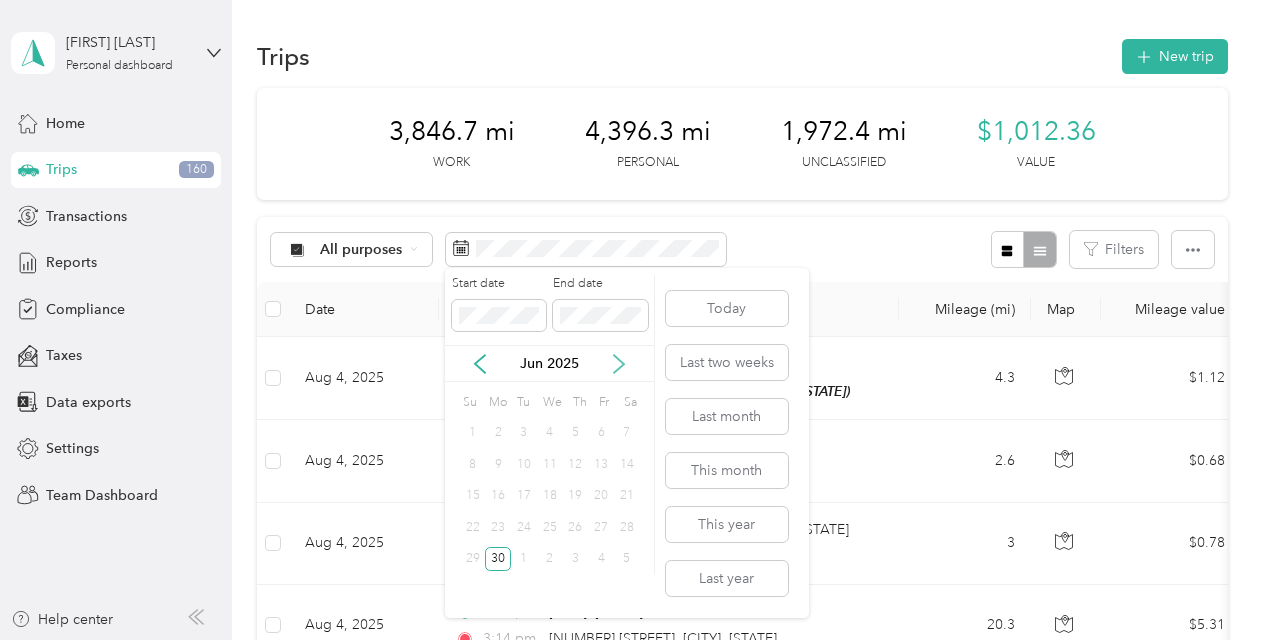 click 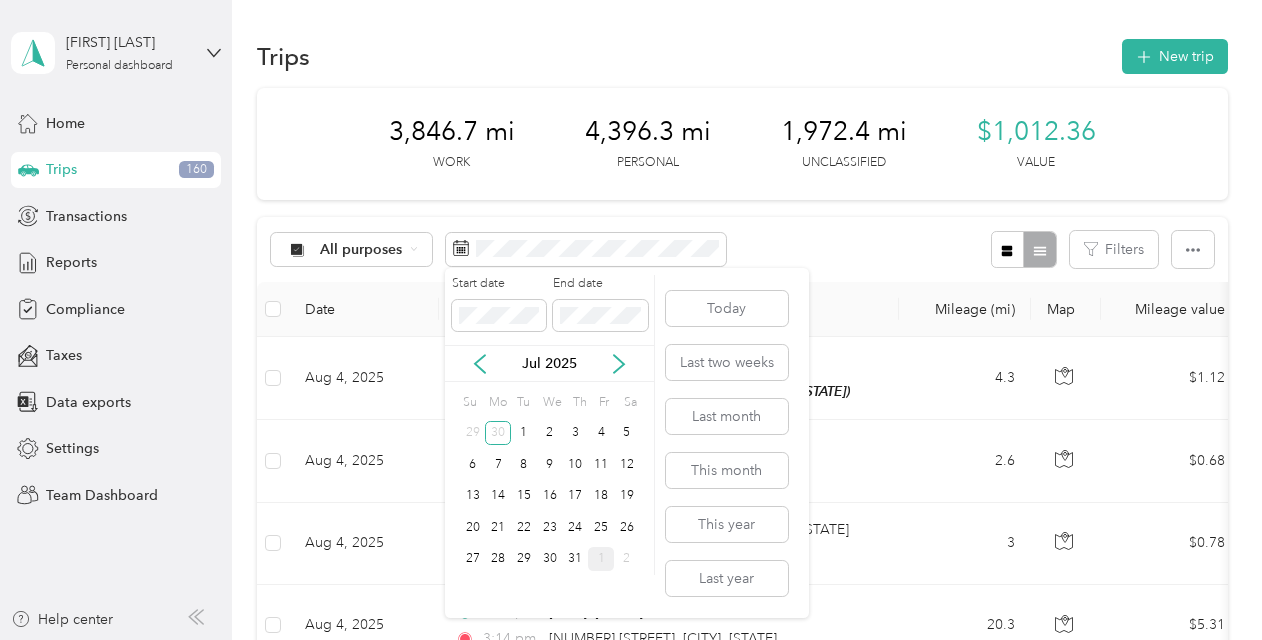 click on "1" at bounding box center (601, 559) 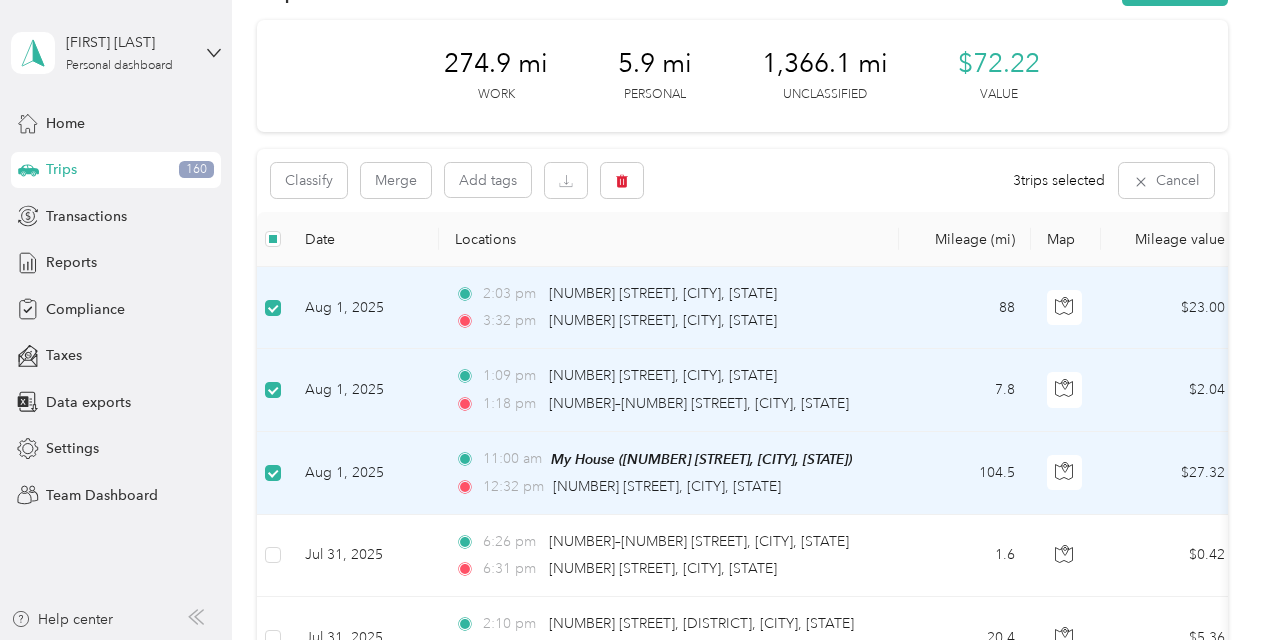 scroll, scrollTop: 59, scrollLeft: 0, axis: vertical 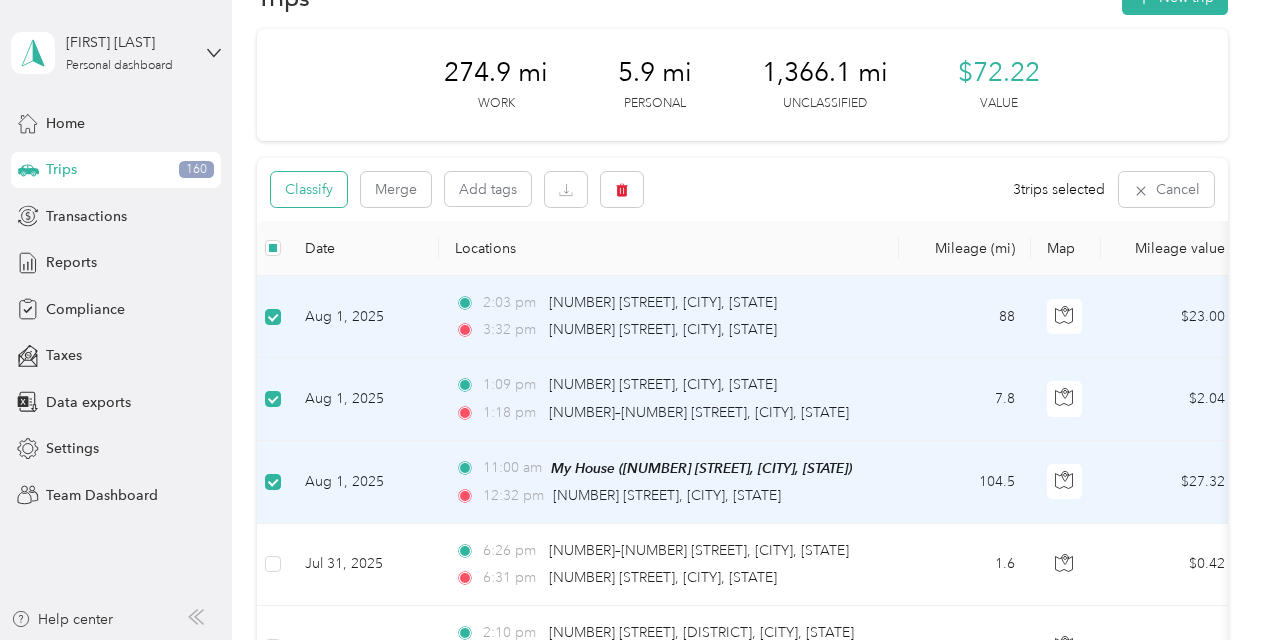 click on "Classify" at bounding box center [309, 189] 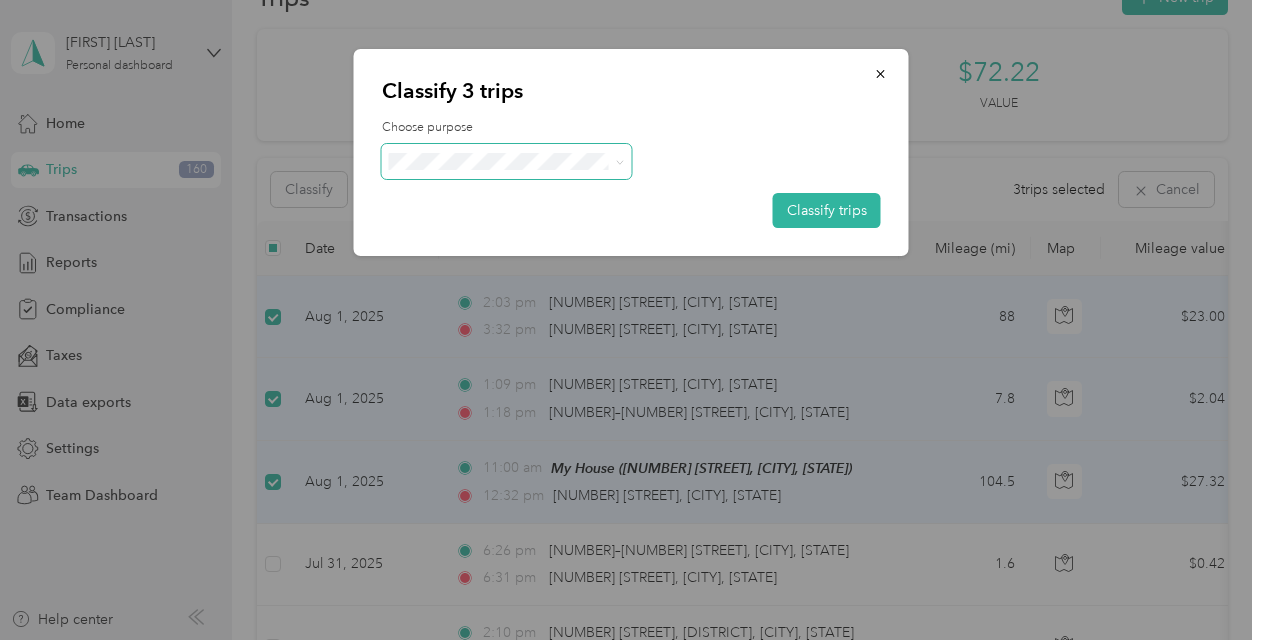 click at bounding box center [507, 161] 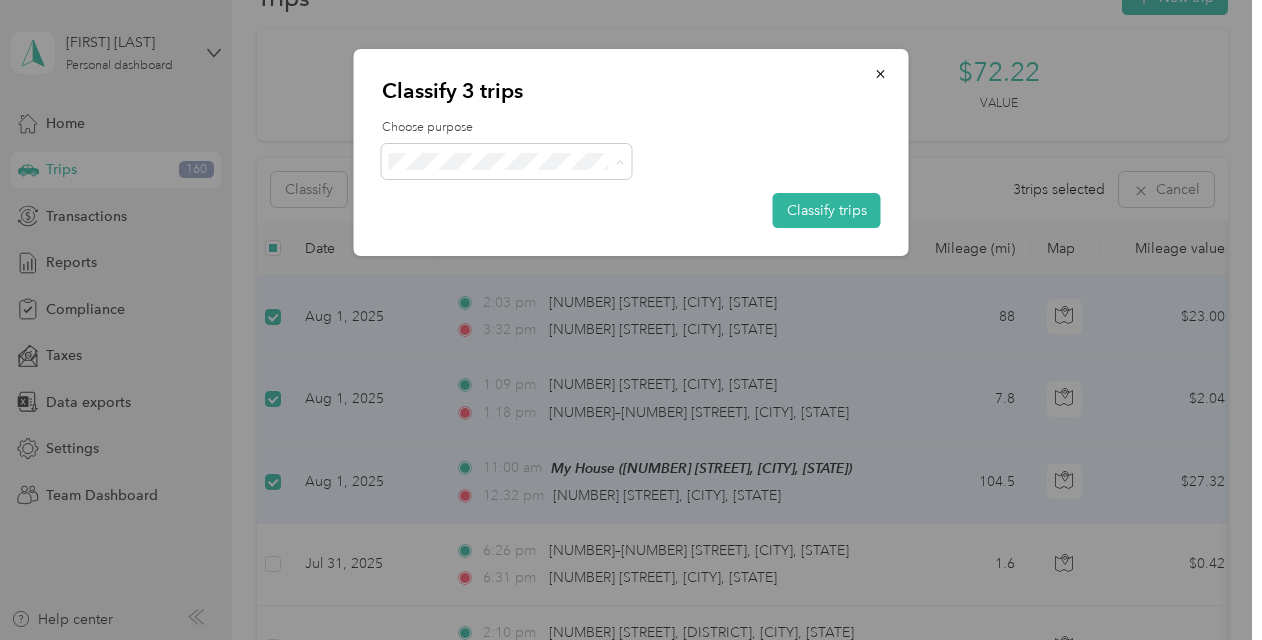 click on "Personal" at bounding box center [524, 233] 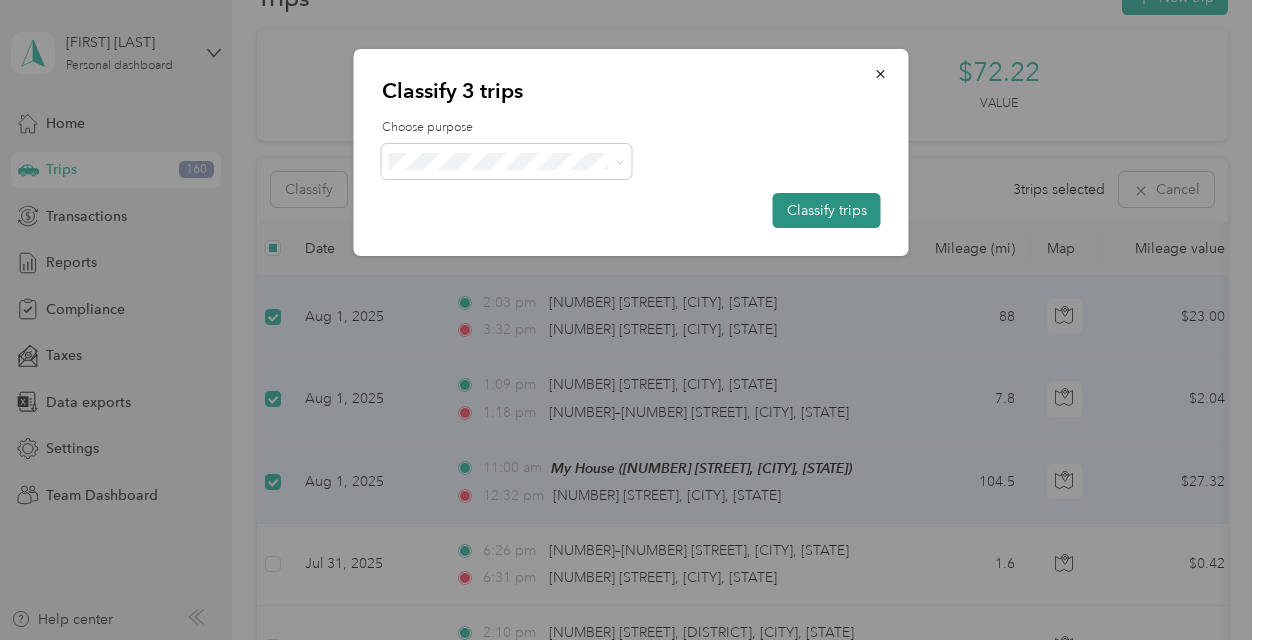 click on "Classify trips" at bounding box center [827, 210] 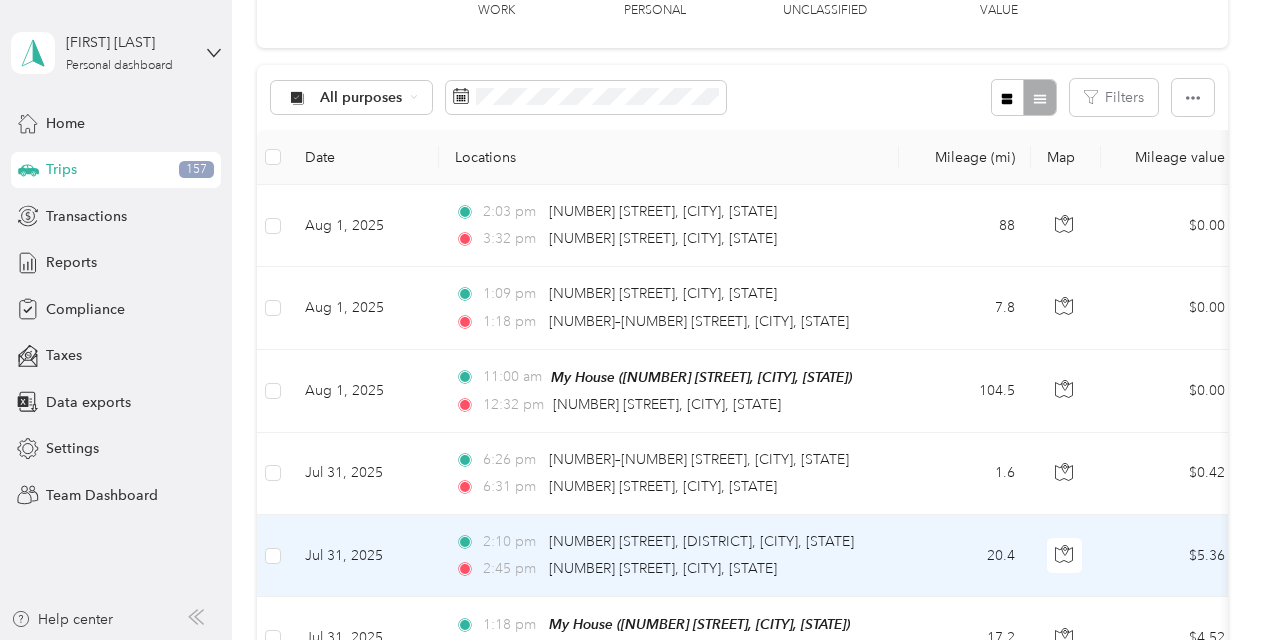 scroll, scrollTop: 153, scrollLeft: 0, axis: vertical 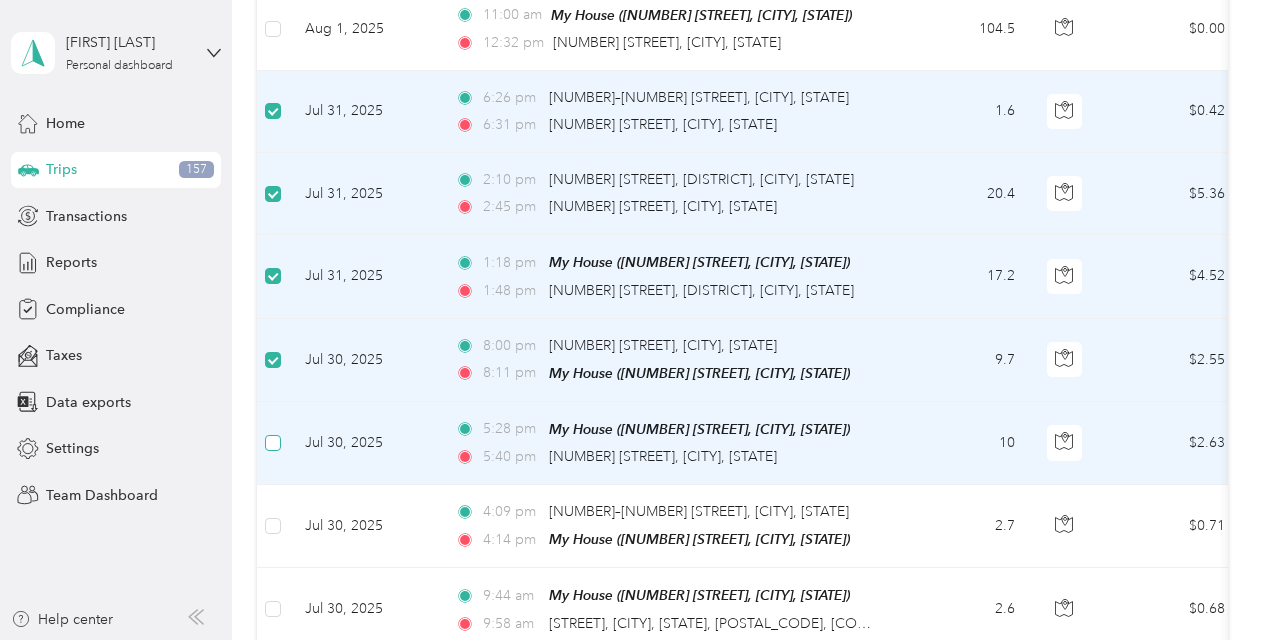 click at bounding box center [273, 443] 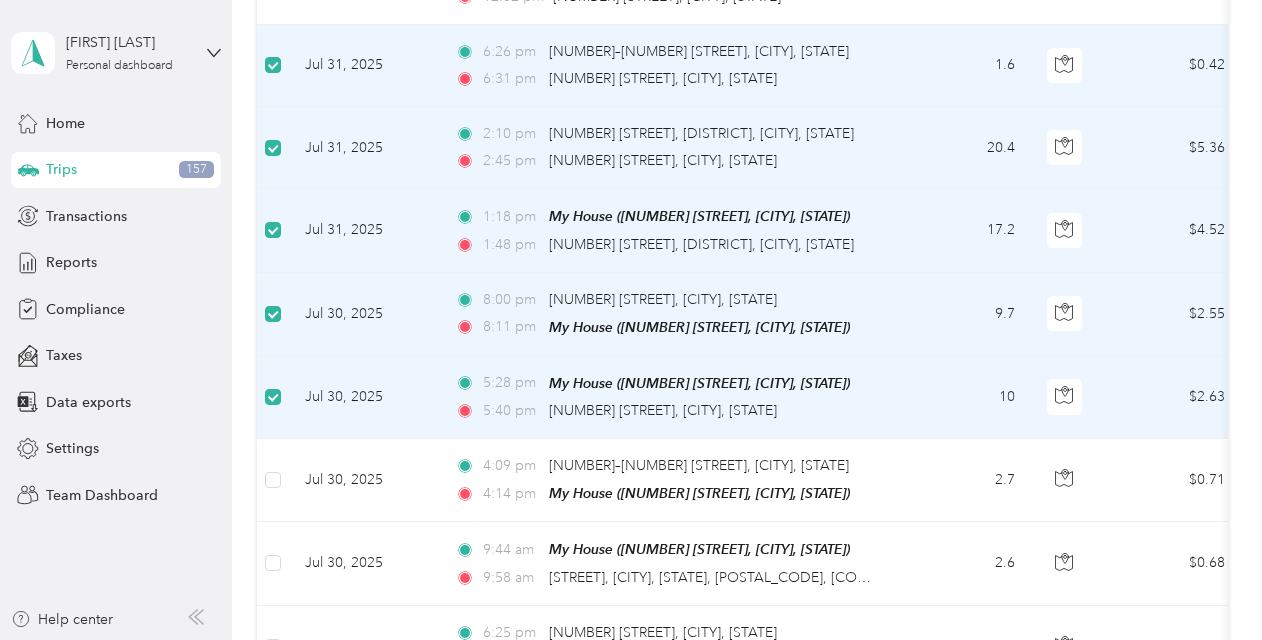 scroll, scrollTop: 560, scrollLeft: 0, axis: vertical 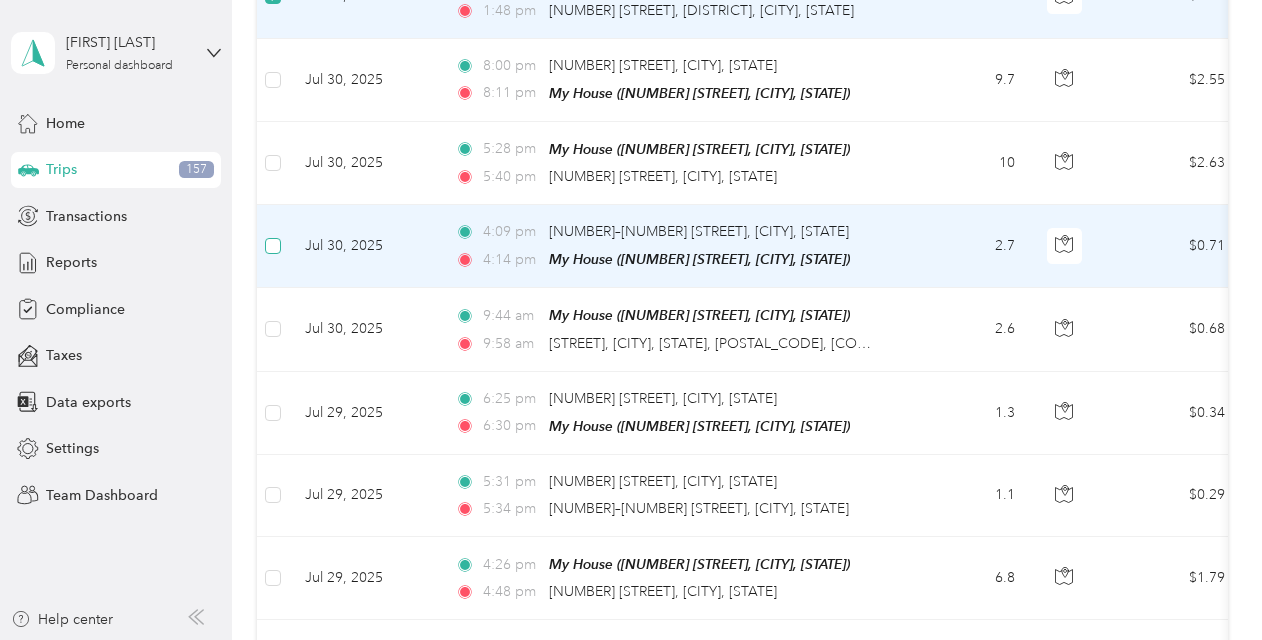 click at bounding box center [273, 246] 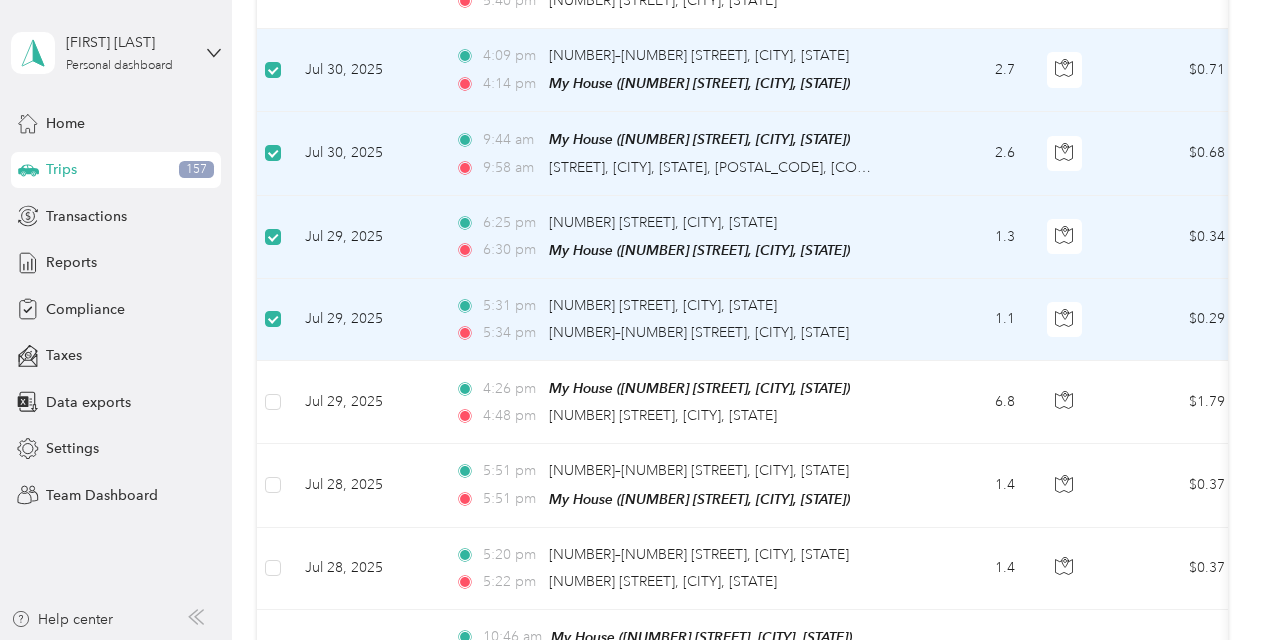 scroll, scrollTop: 968, scrollLeft: 0, axis: vertical 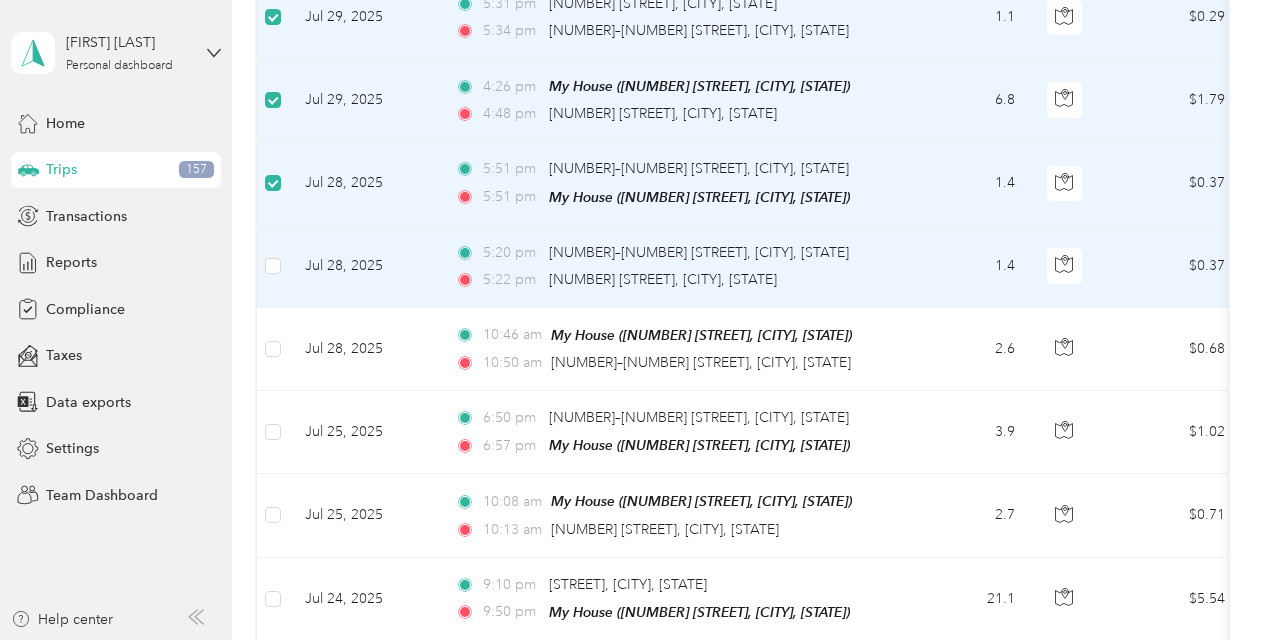 click at bounding box center (273, 267) 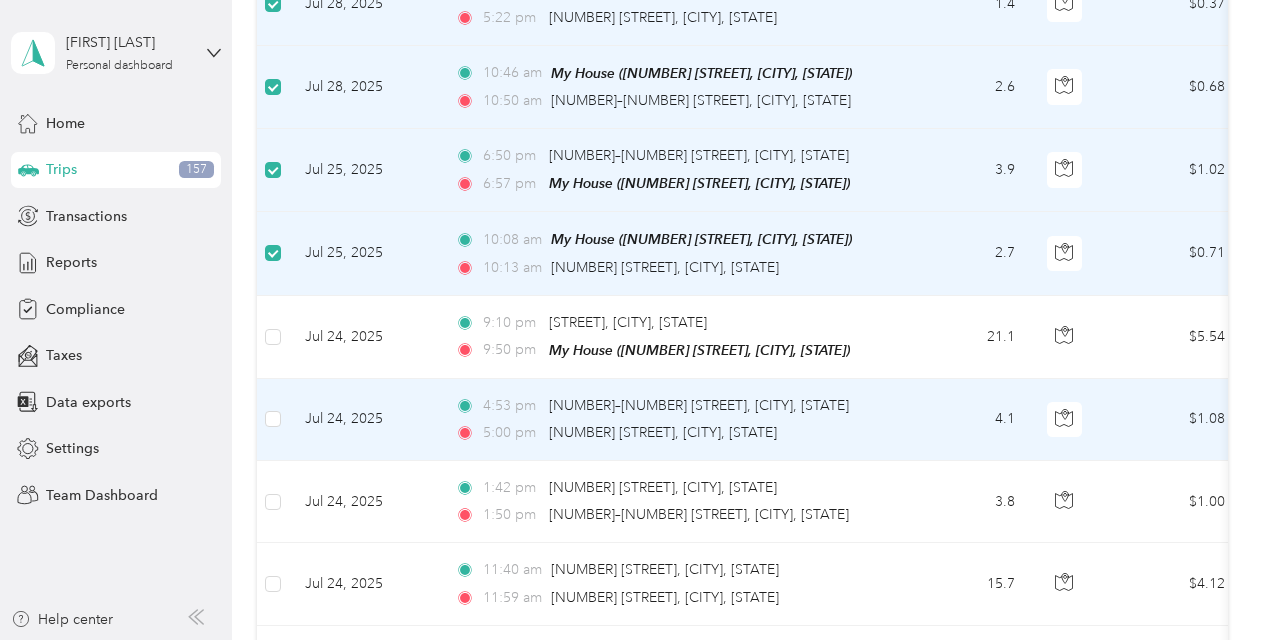 scroll, scrollTop: 1532, scrollLeft: 0, axis: vertical 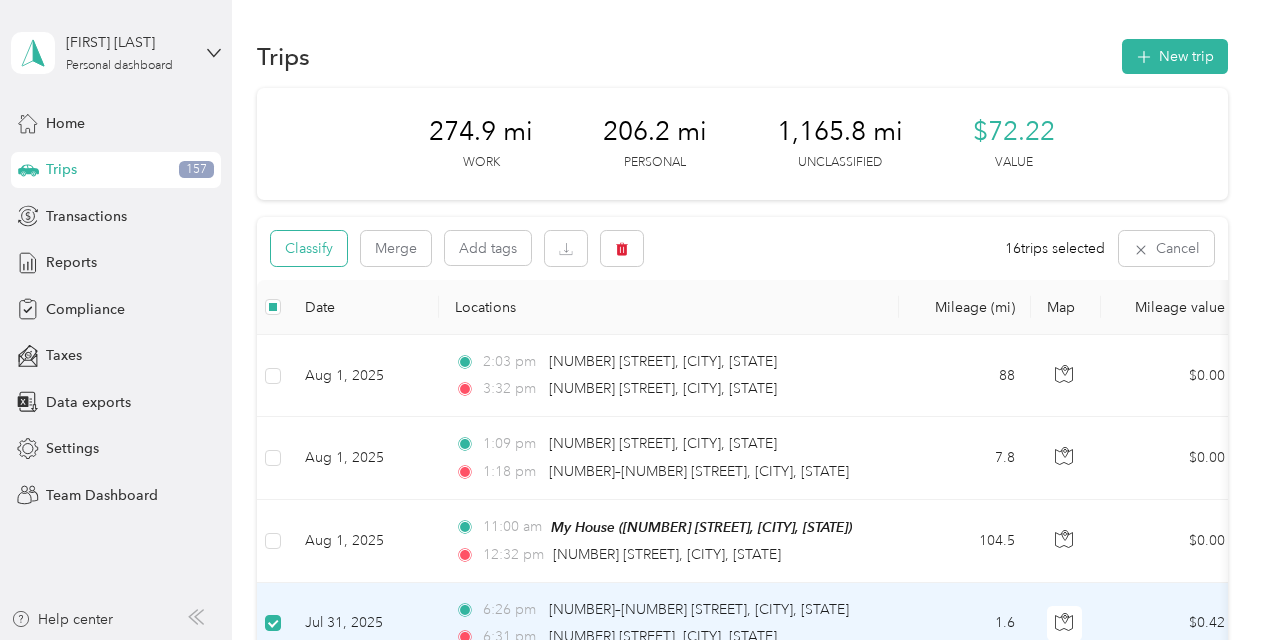 click on "Classify" at bounding box center (309, 248) 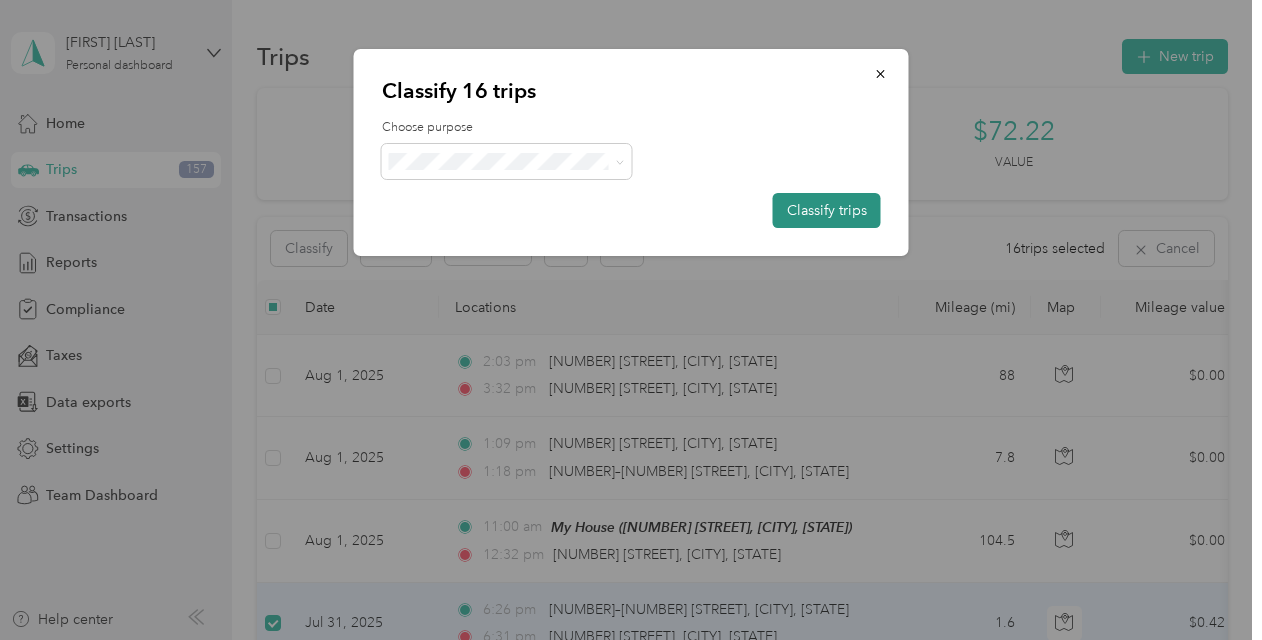 click on "Classify trips" at bounding box center (827, 210) 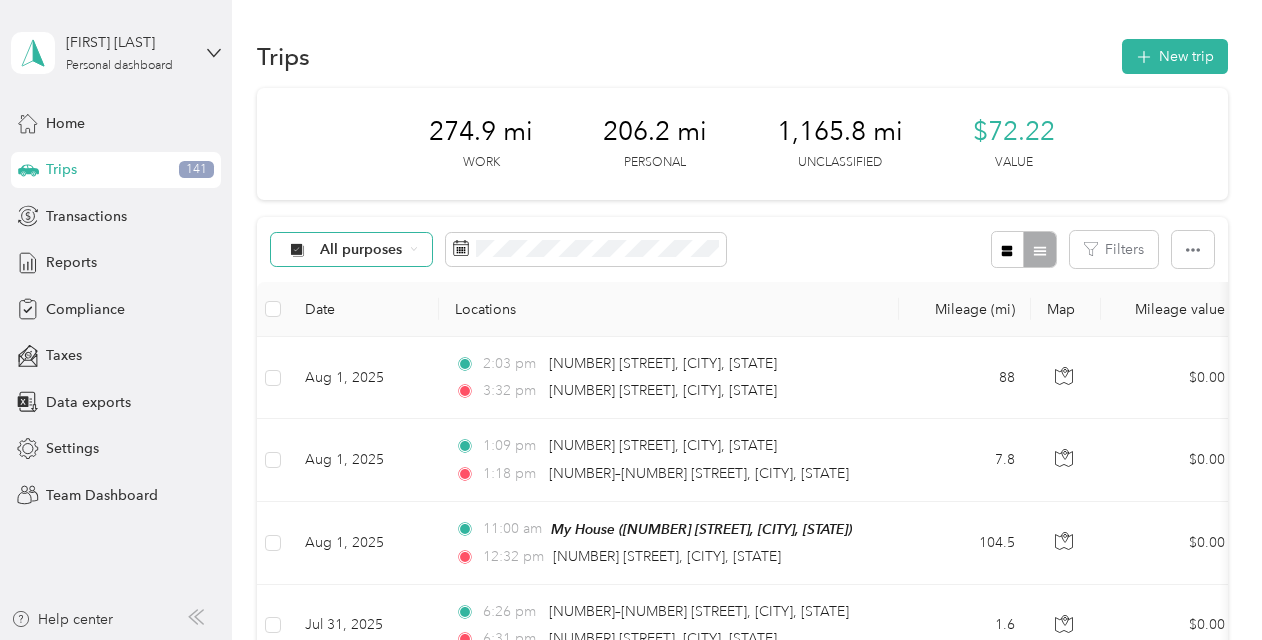 click on "All purposes" at bounding box center (361, 250) 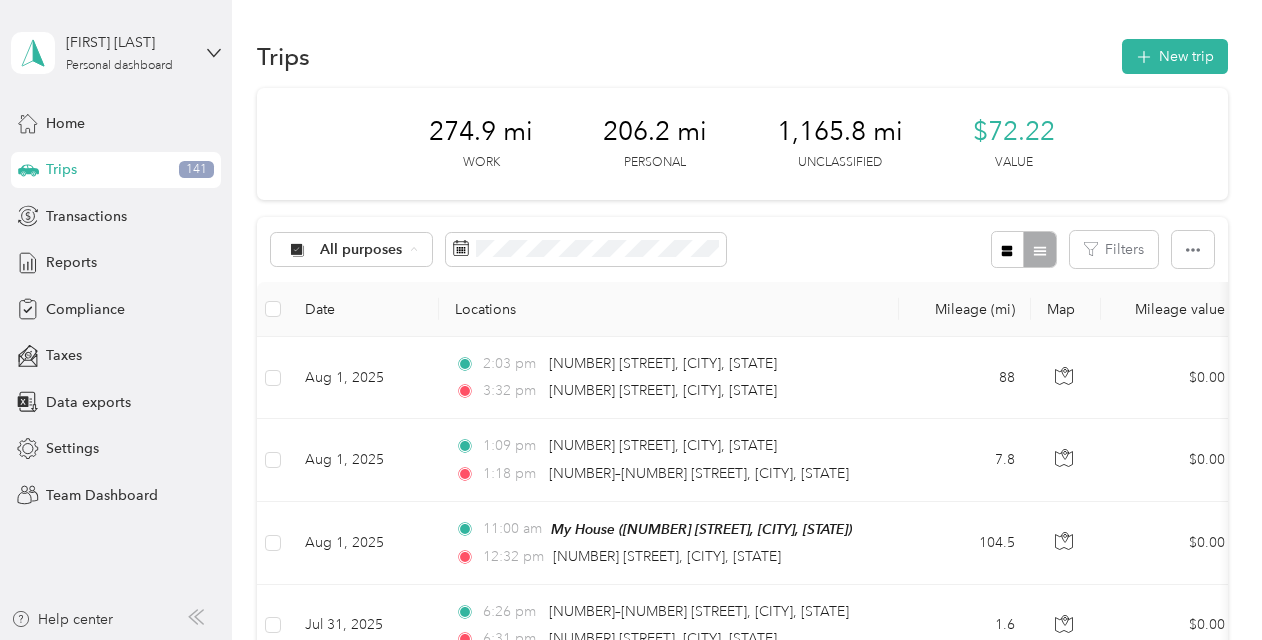 click on "Unclassified" at bounding box center [358, 320] 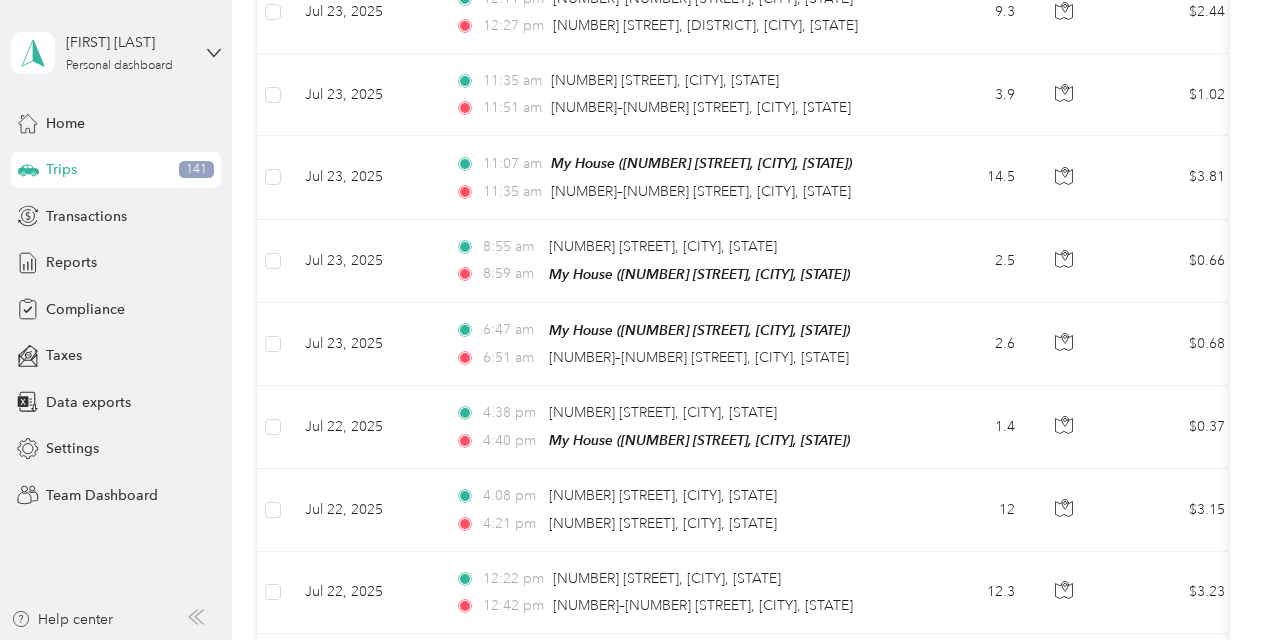 scroll, scrollTop: 946, scrollLeft: 0, axis: vertical 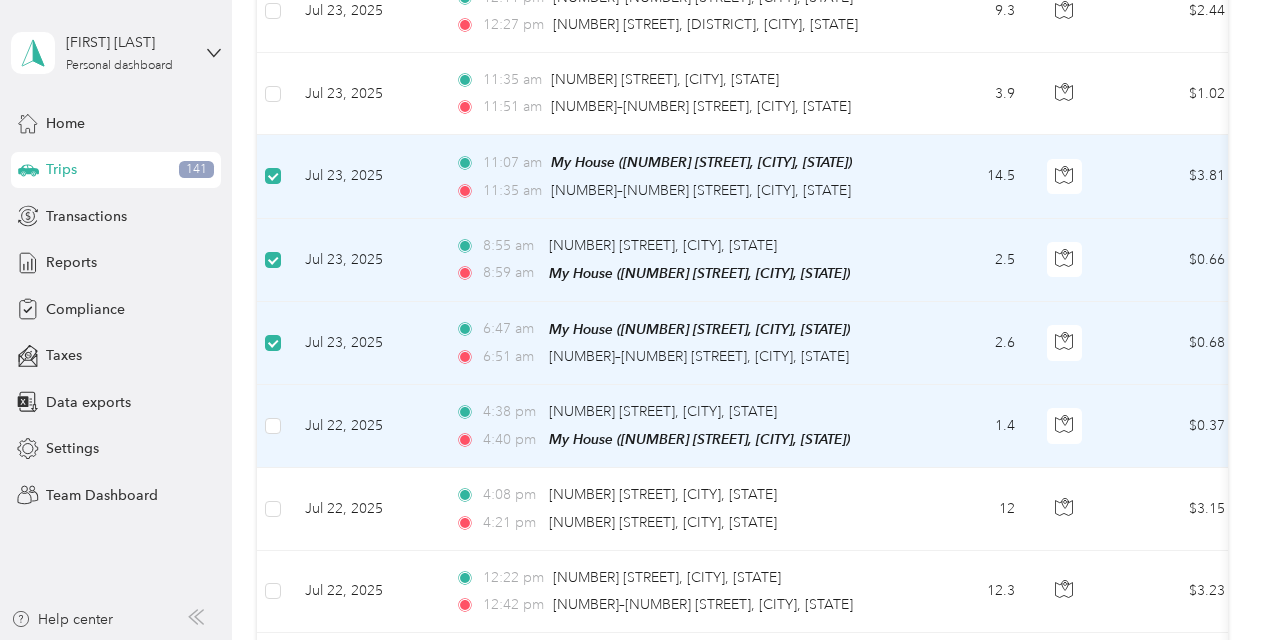 click at bounding box center (273, 426) 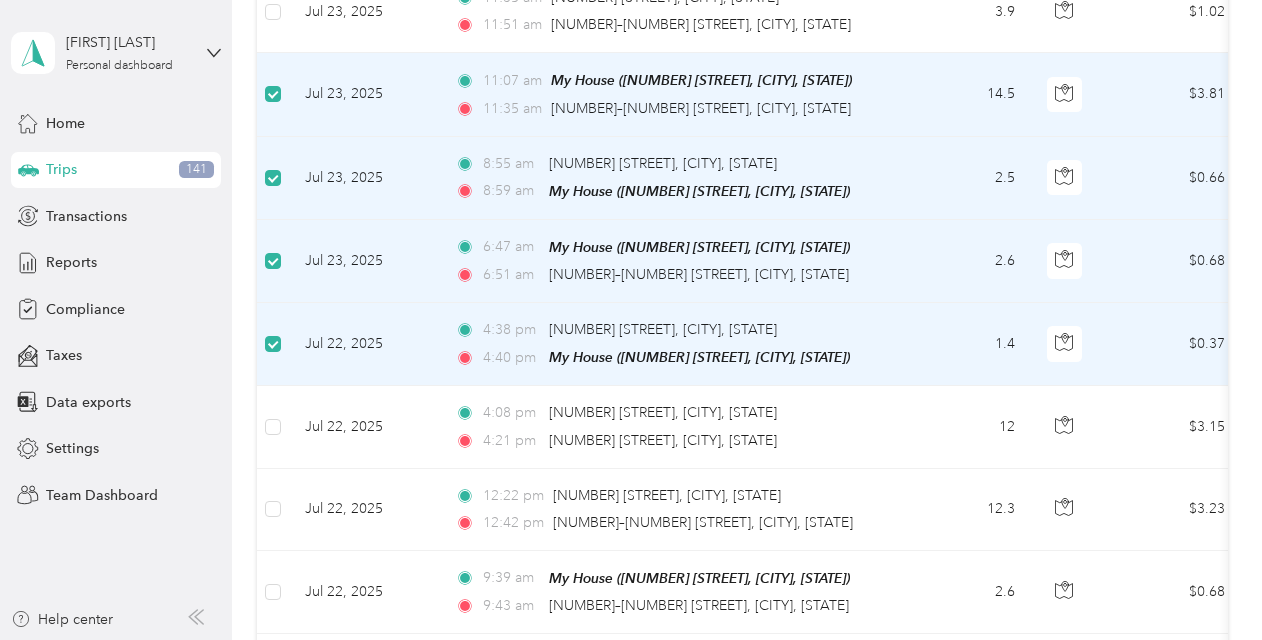 scroll, scrollTop: 1028, scrollLeft: 0, axis: vertical 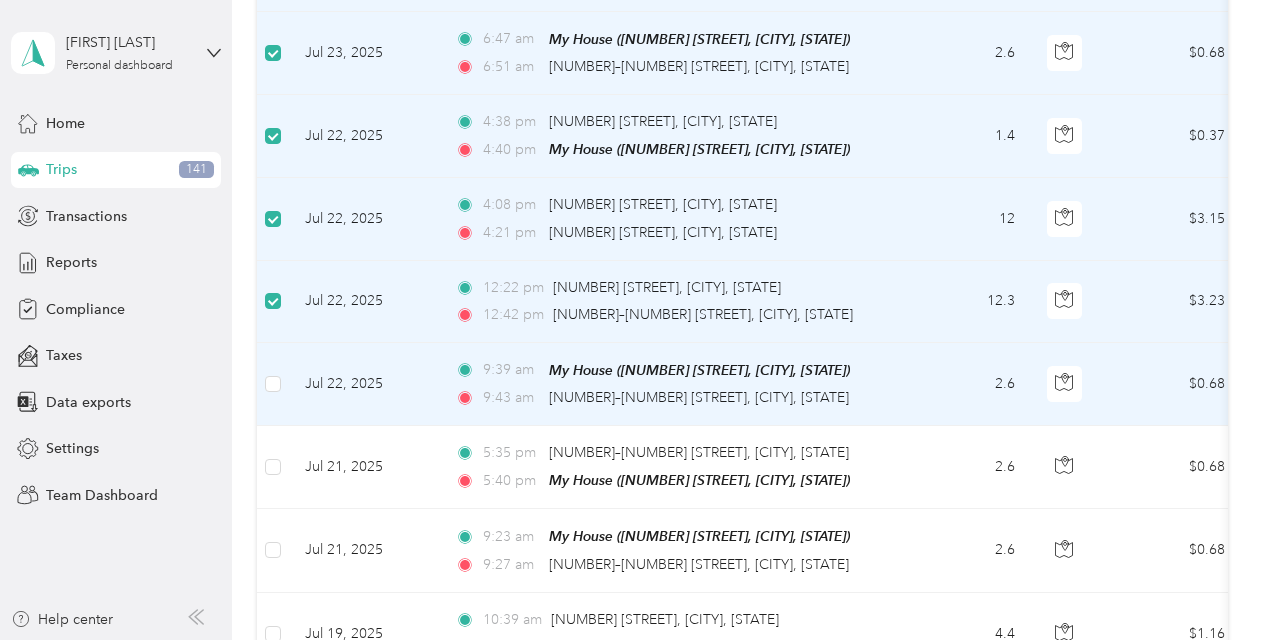click at bounding box center (273, 384) 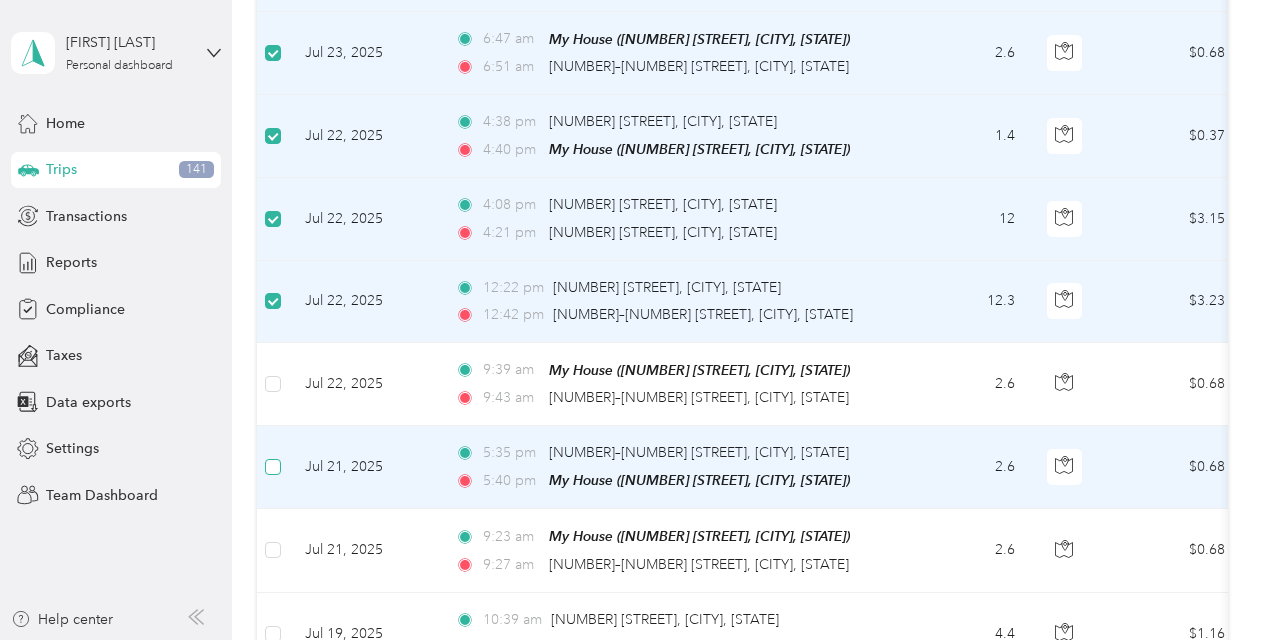 click at bounding box center [273, 467] 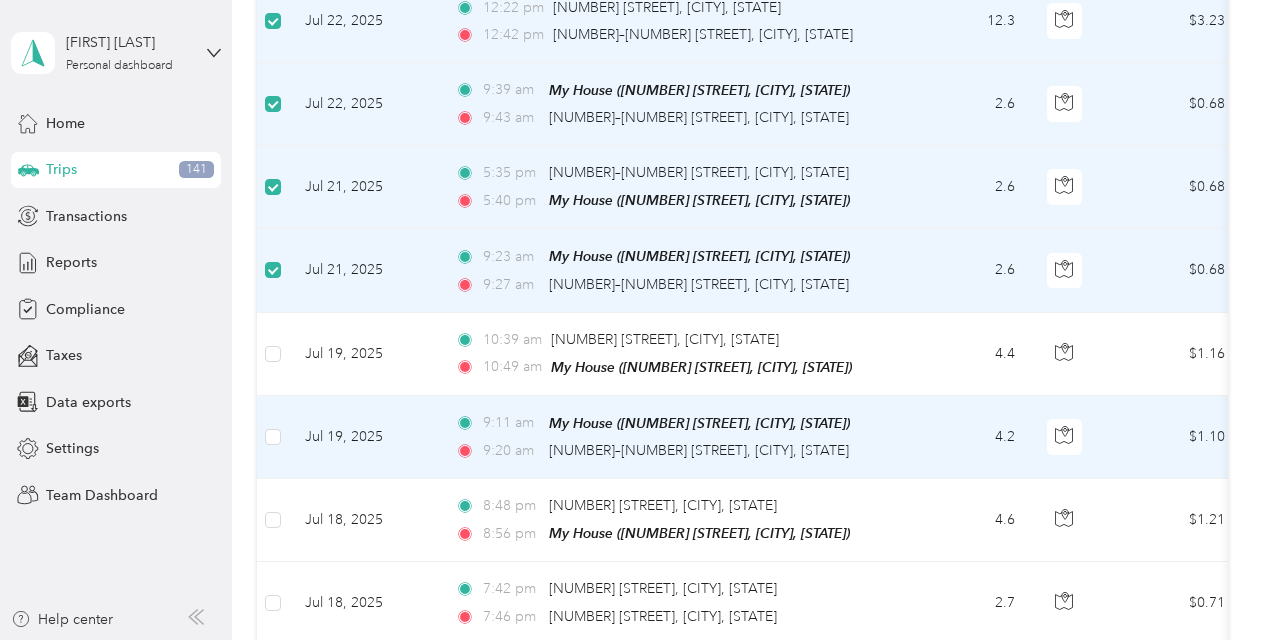 scroll, scrollTop: 1516, scrollLeft: 0, axis: vertical 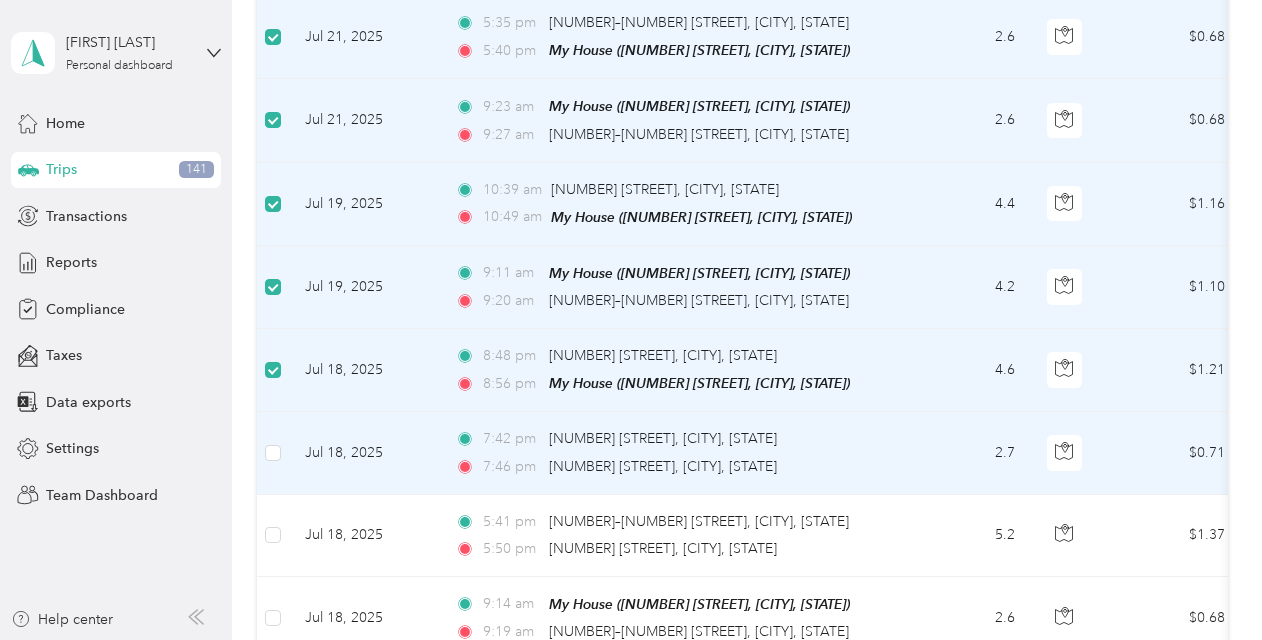 click at bounding box center (273, 453) 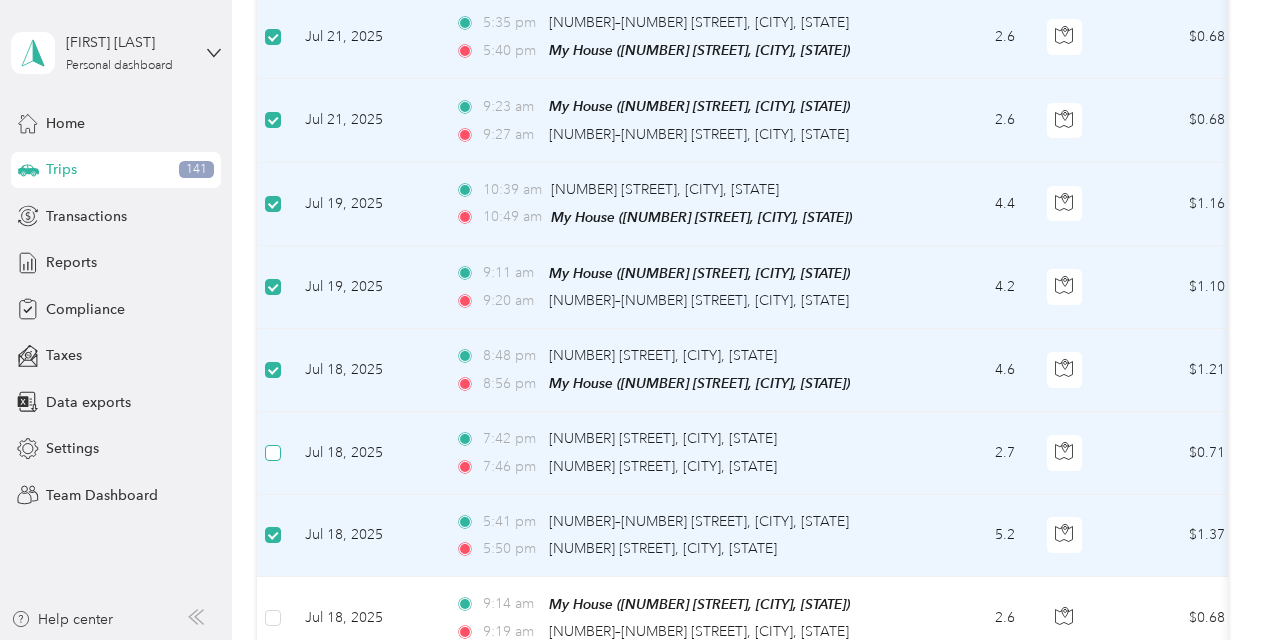 click at bounding box center (273, 453) 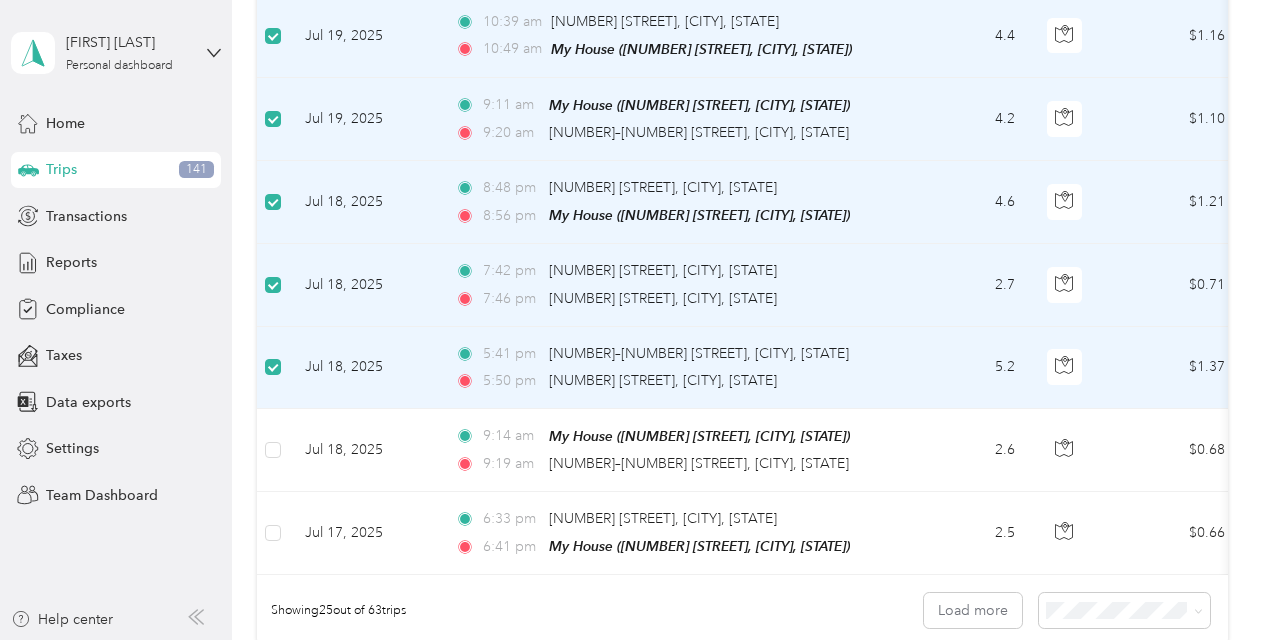 scroll, scrollTop: 1834, scrollLeft: 0, axis: vertical 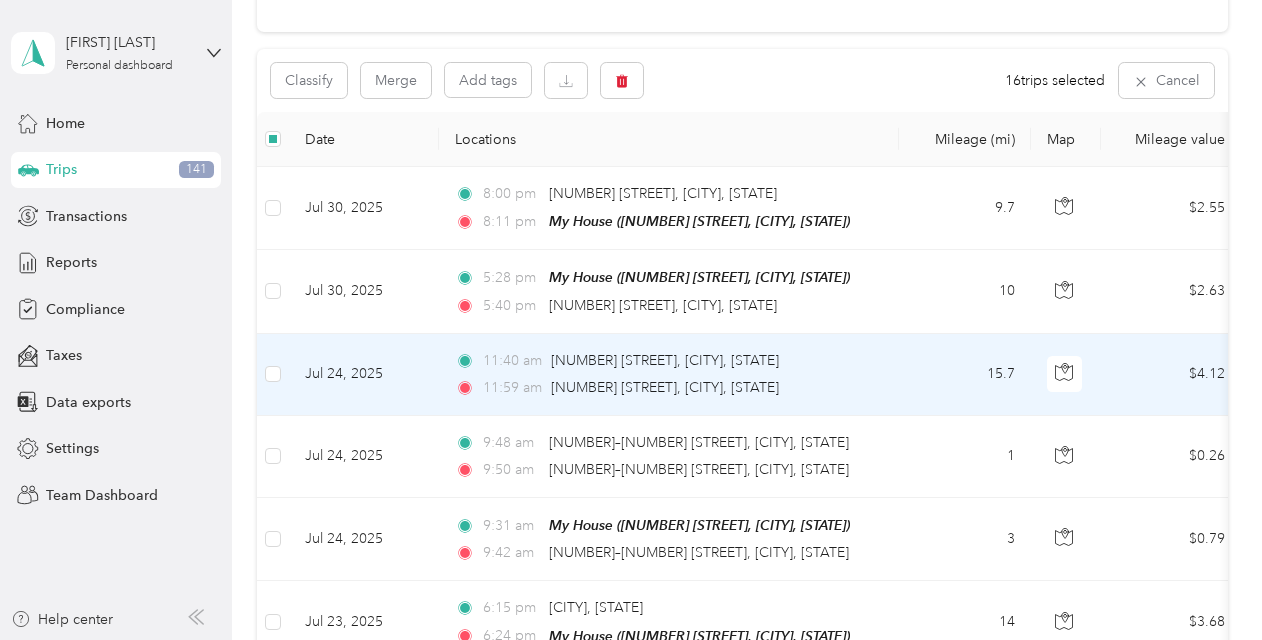 click at bounding box center [273, 375] 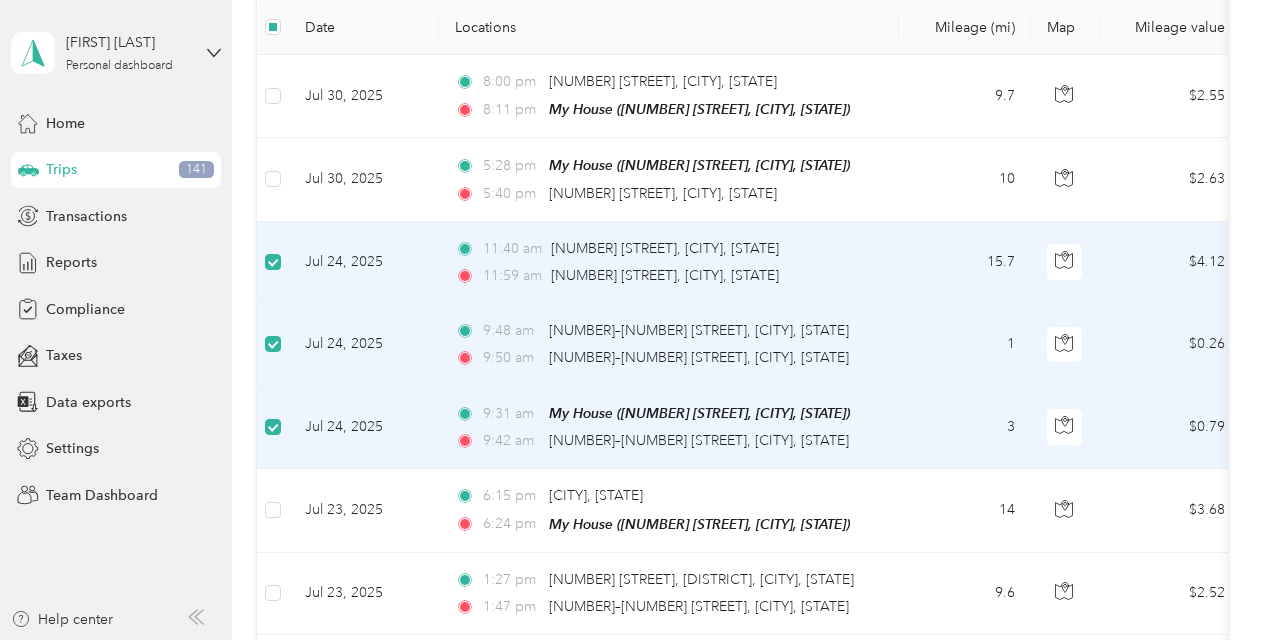 scroll, scrollTop: 292, scrollLeft: 0, axis: vertical 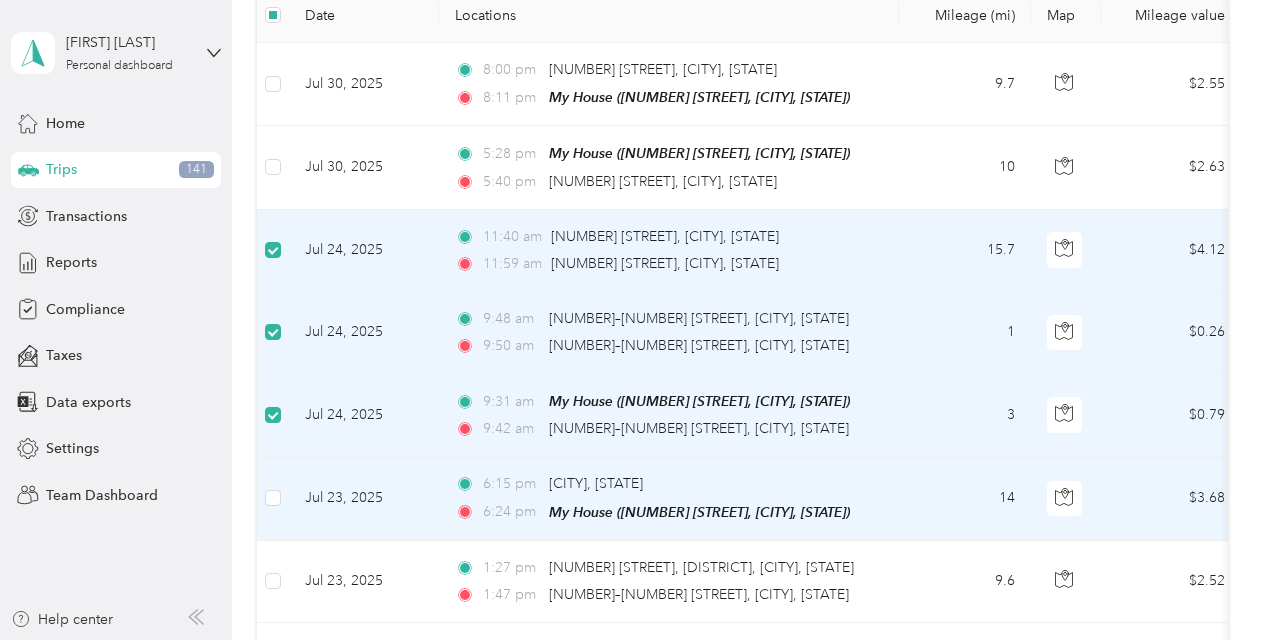 click on "Jul 23, 2025" at bounding box center [364, 498] 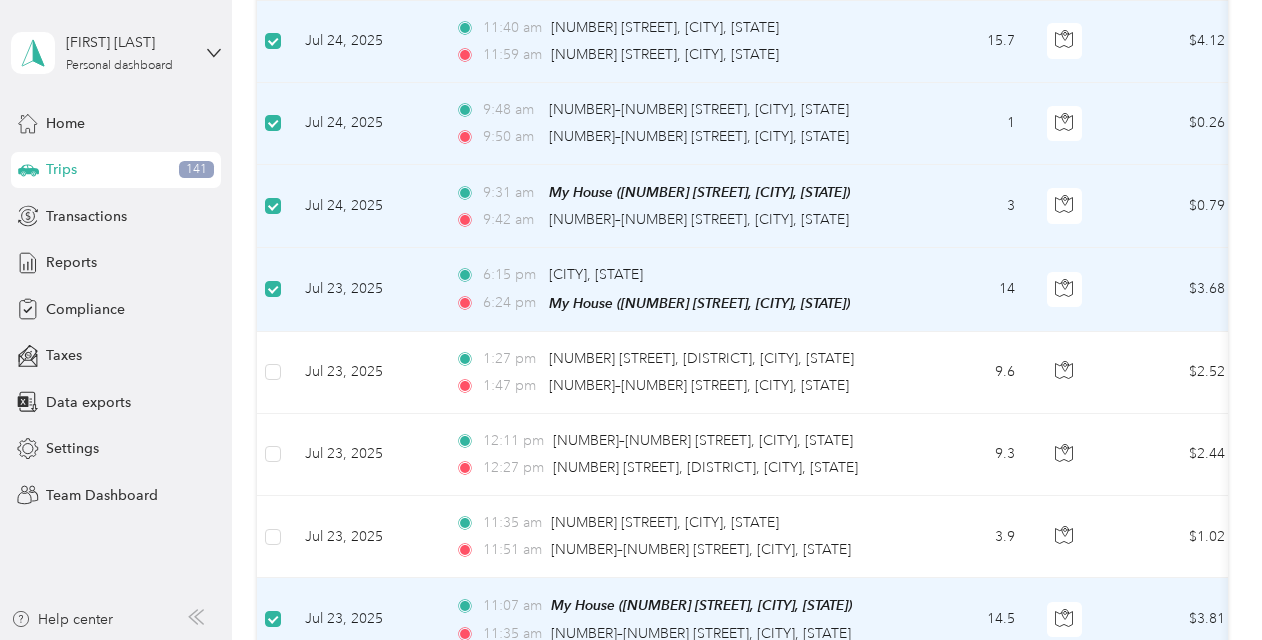scroll, scrollTop: 502, scrollLeft: 0, axis: vertical 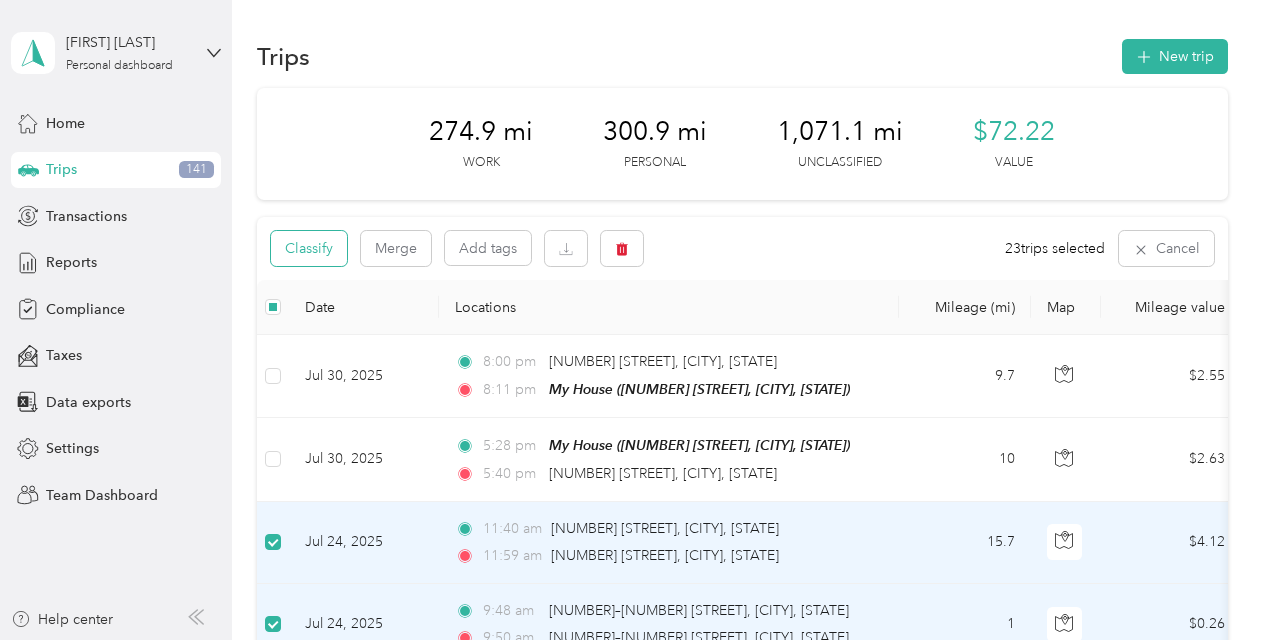 click on "Classify" at bounding box center [309, 248] 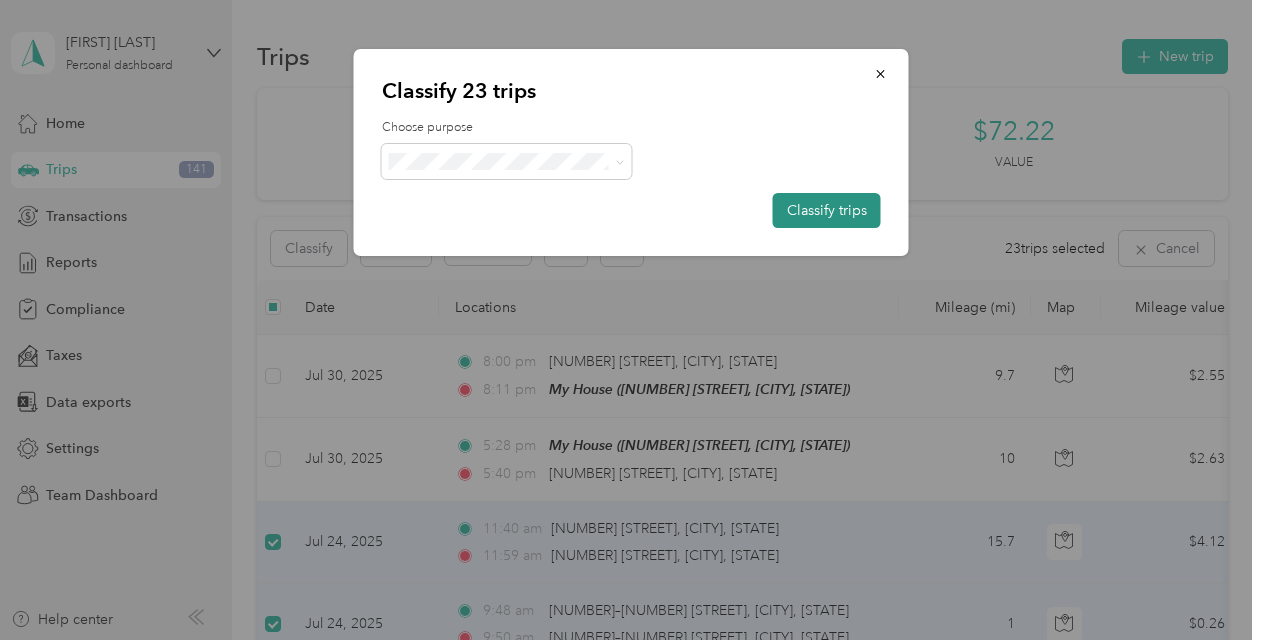 click on "Classify trips" at bounding box center (827, 210) 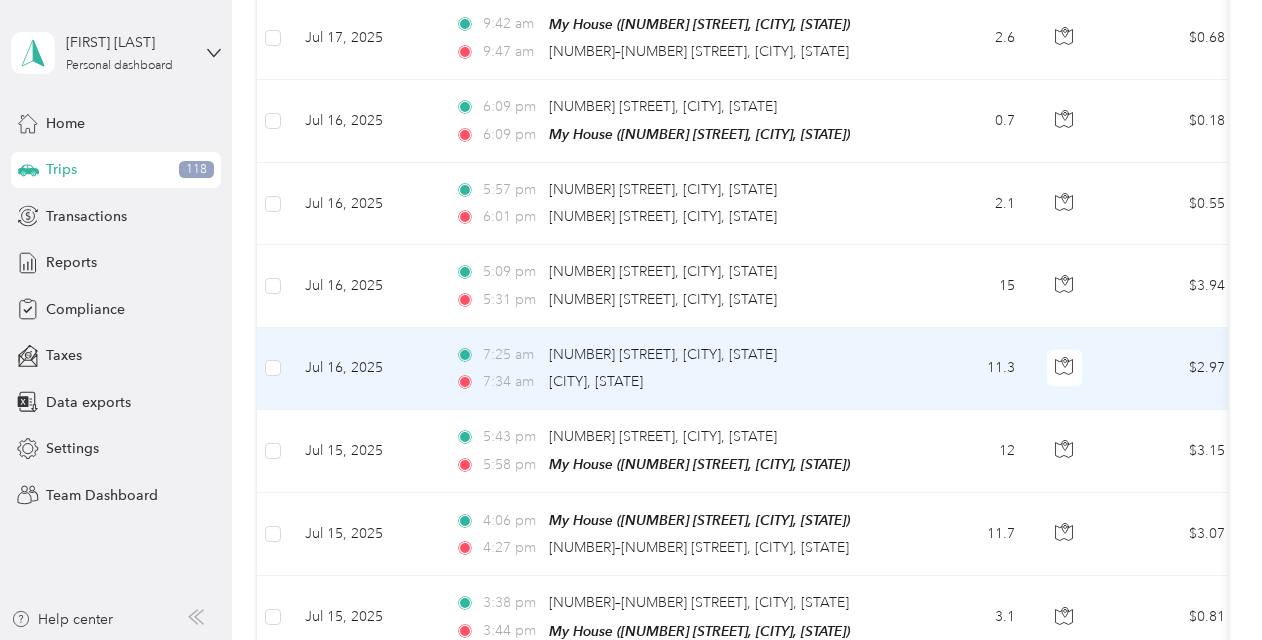 scroll, scrollTop: 495, scrollLeft: 0, axis: vertical 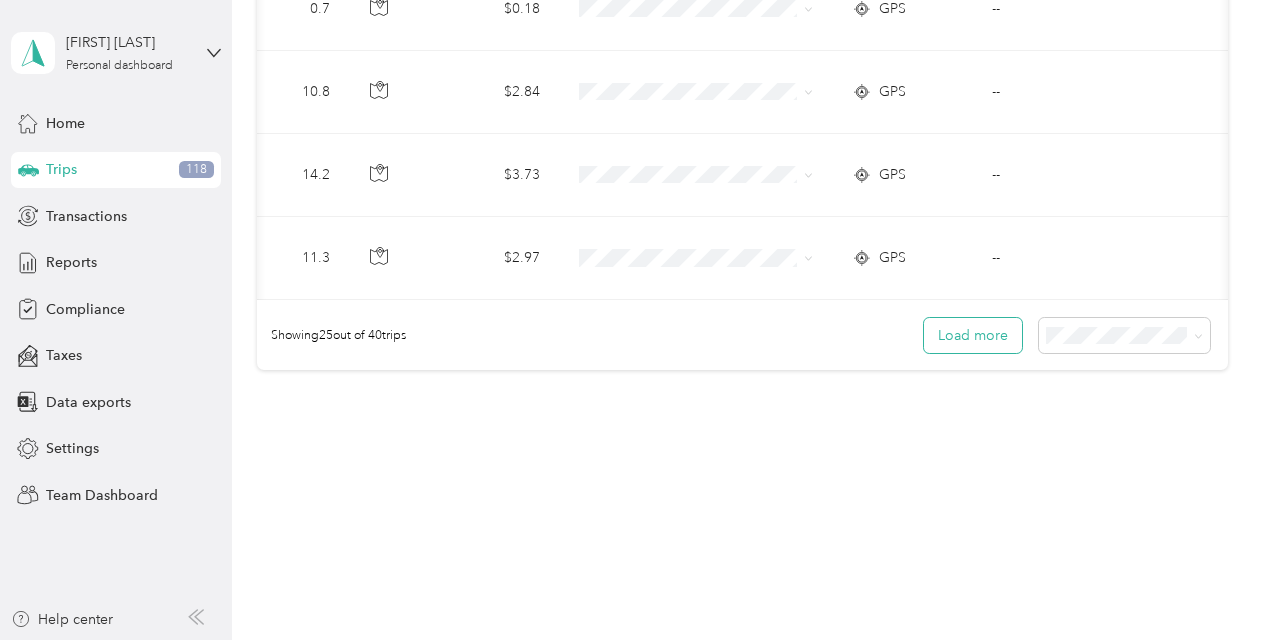 click on "Load more" at bounding box center (973, 335) 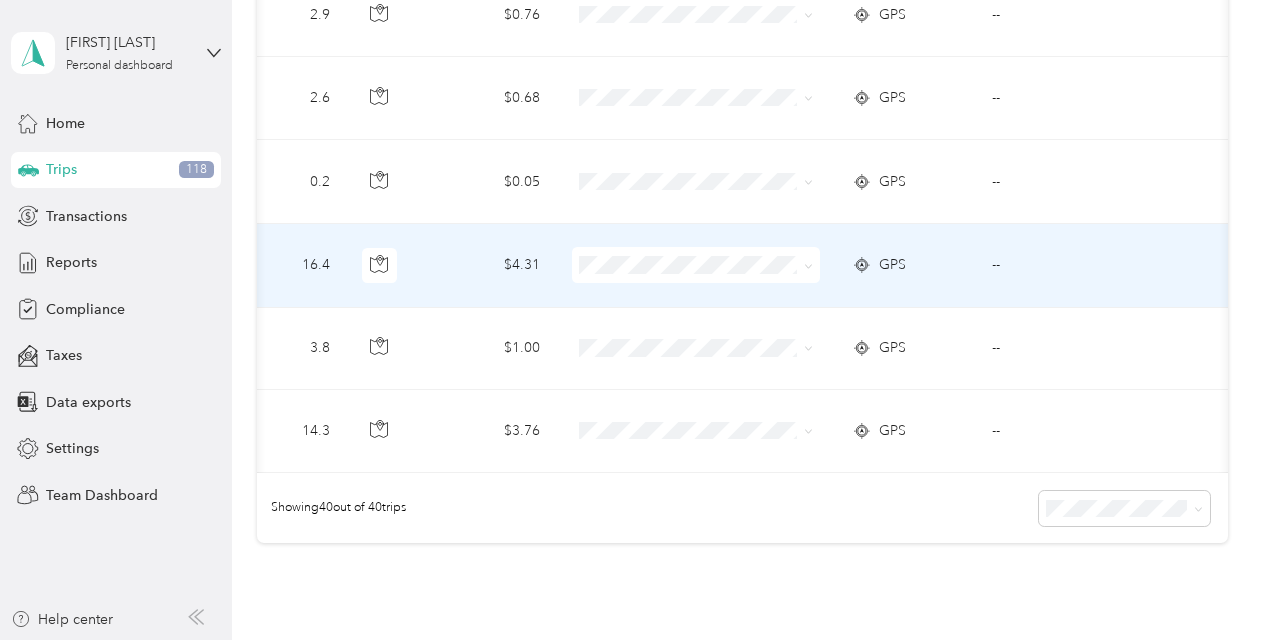 scroll, scrollTop: 3200, scrollLeft: 0, axis: vertical 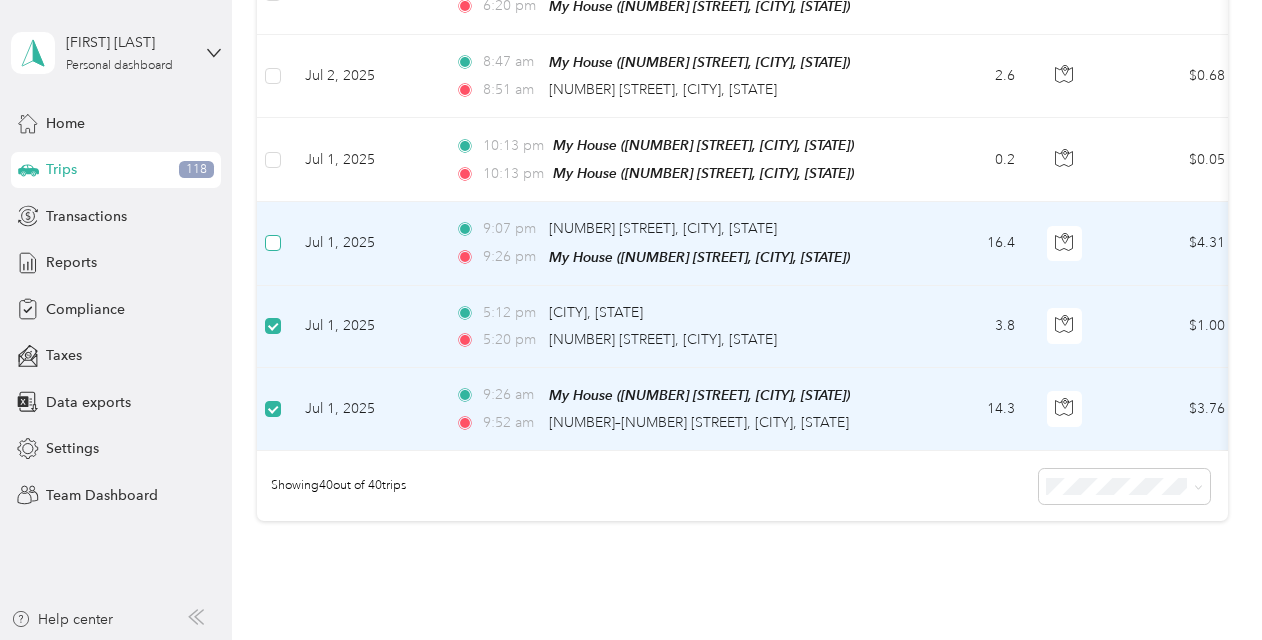 click at bounding box center [273, 243] 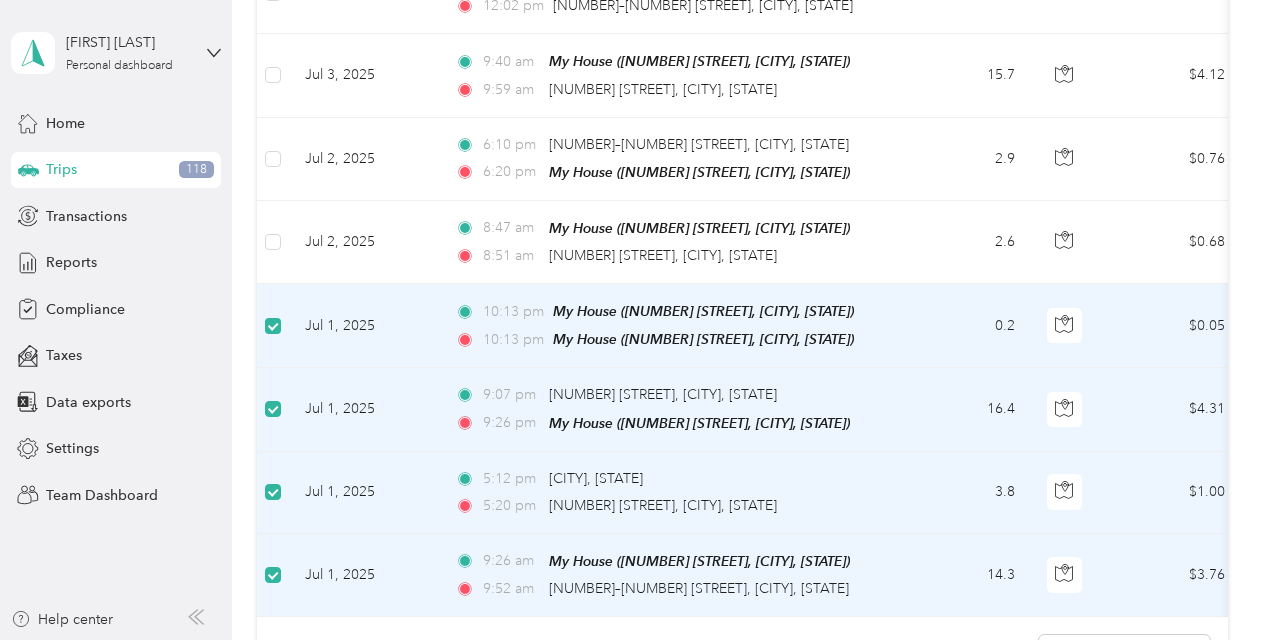 scroll, scrollTop: 3028, scrollLeft: 0, axis: vertical 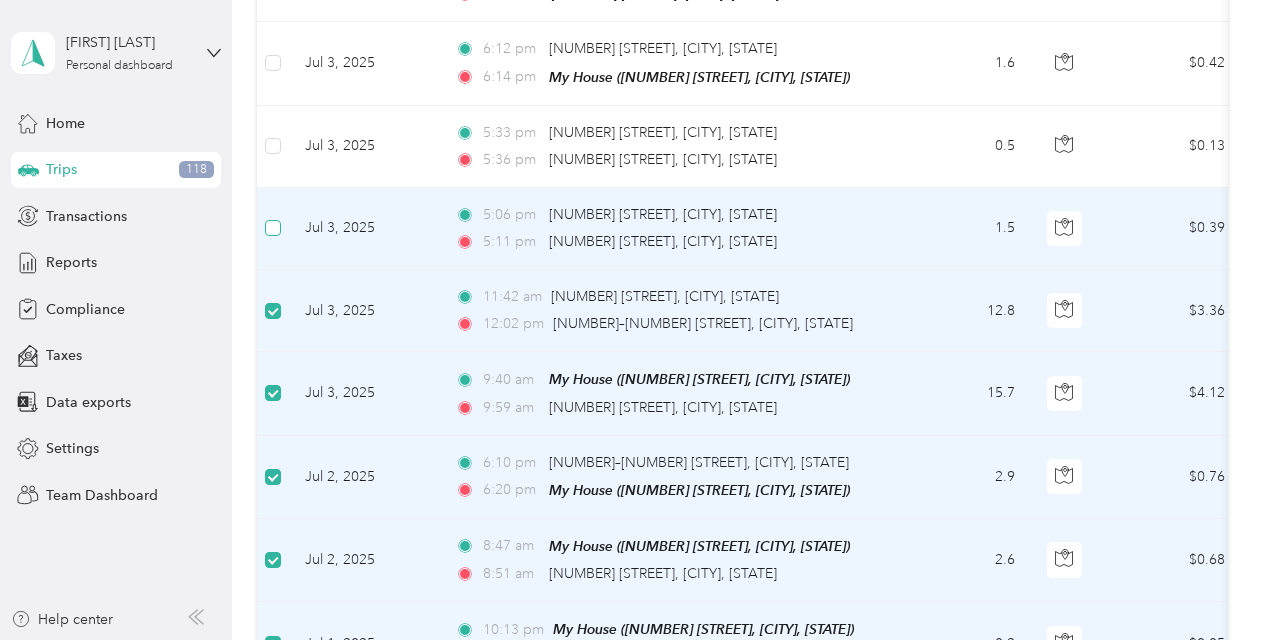 click at bounding box center (273, 228) 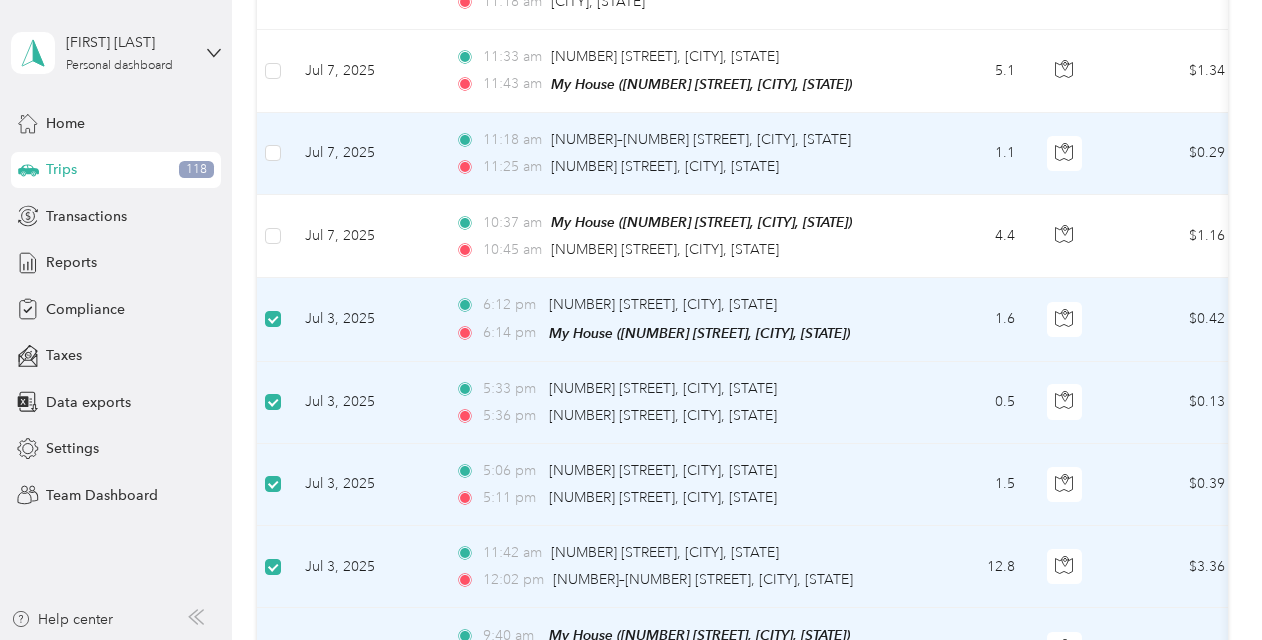scroll, scrollTop: 2270, scrollLeft: 0, axis: vertical 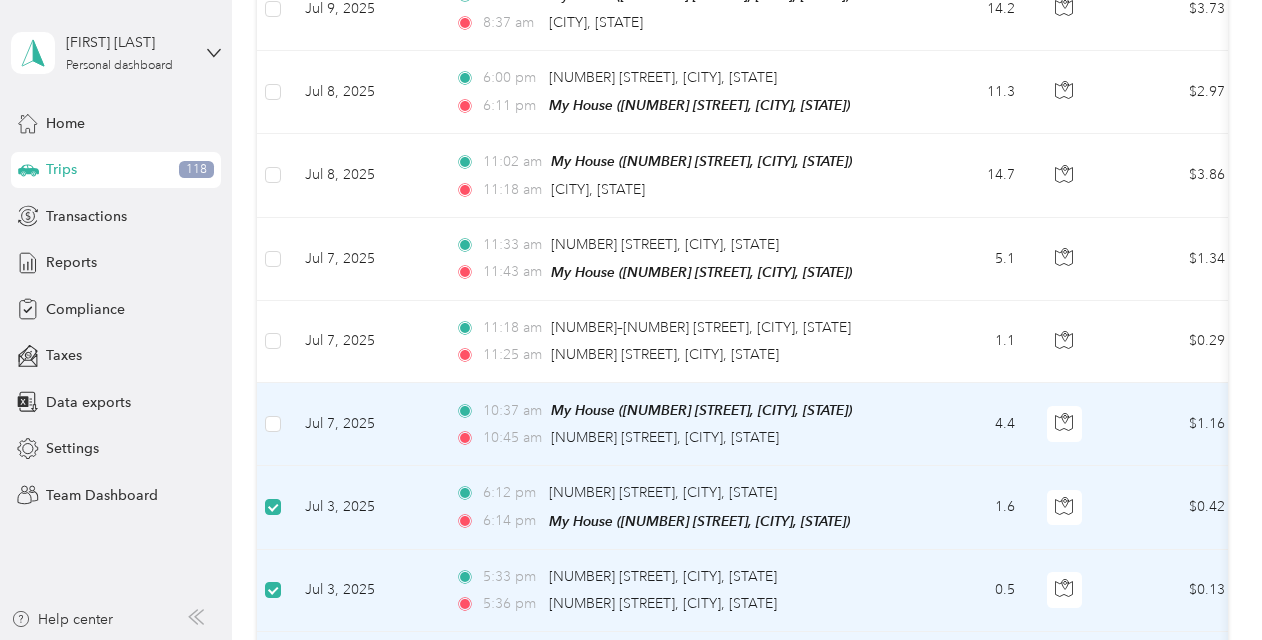 click at bounding box center [273, 424] 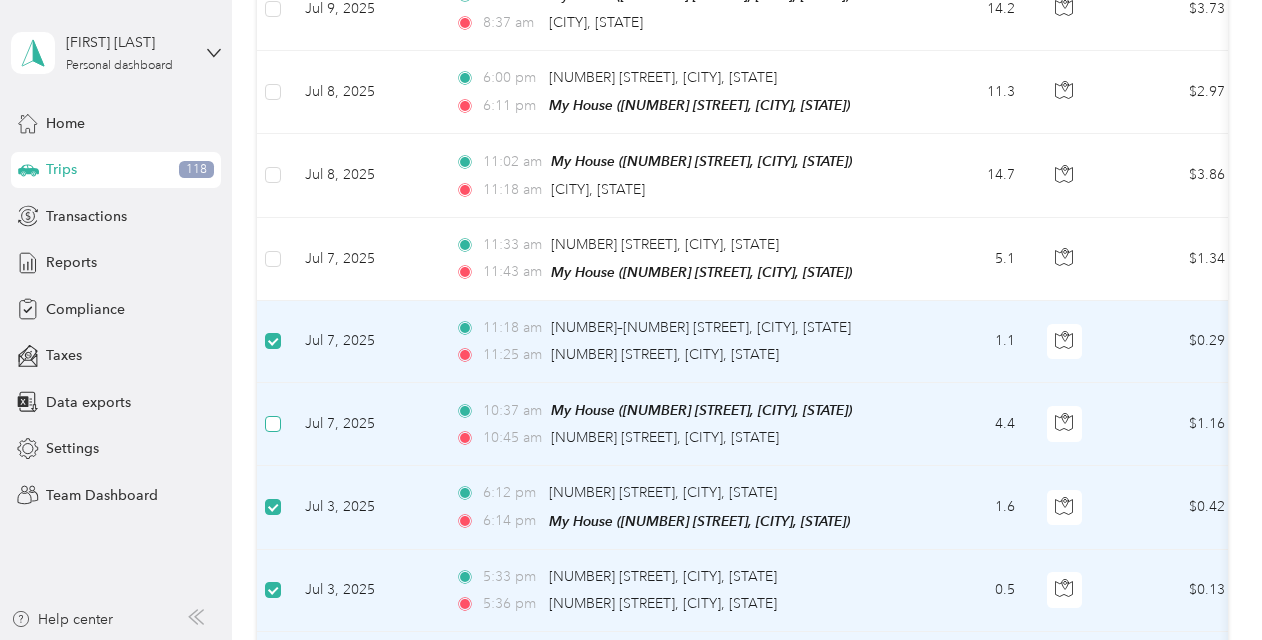 click at bounding box center (273, 424) 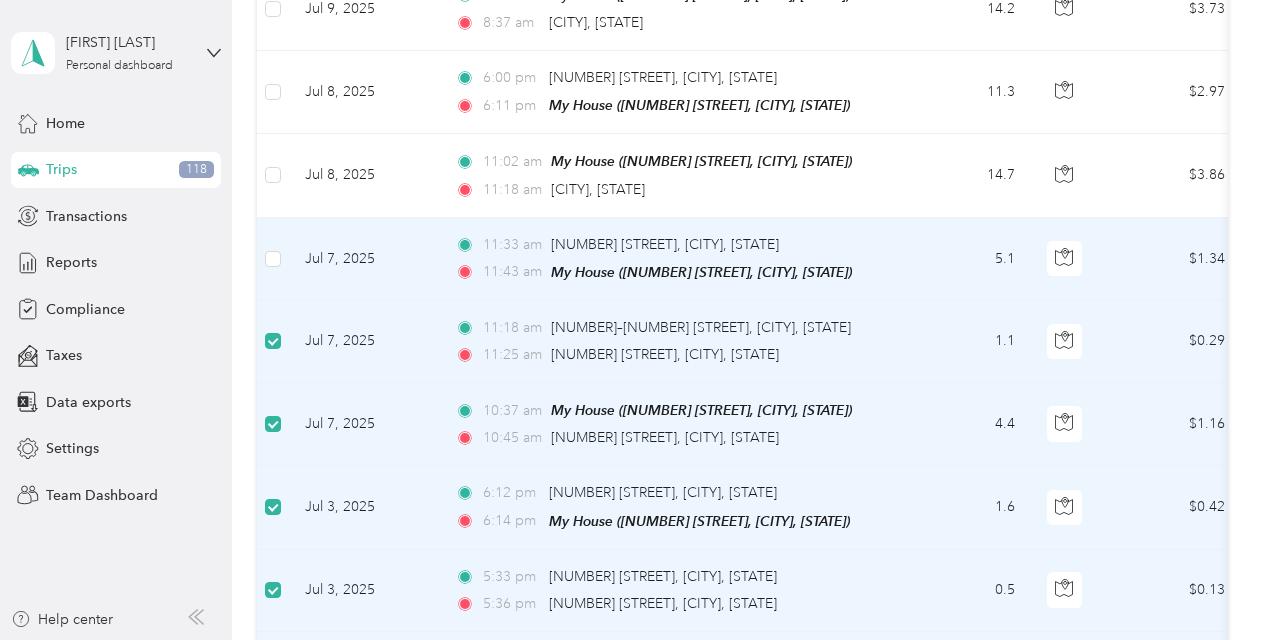 click at bounding box center [273, 259] 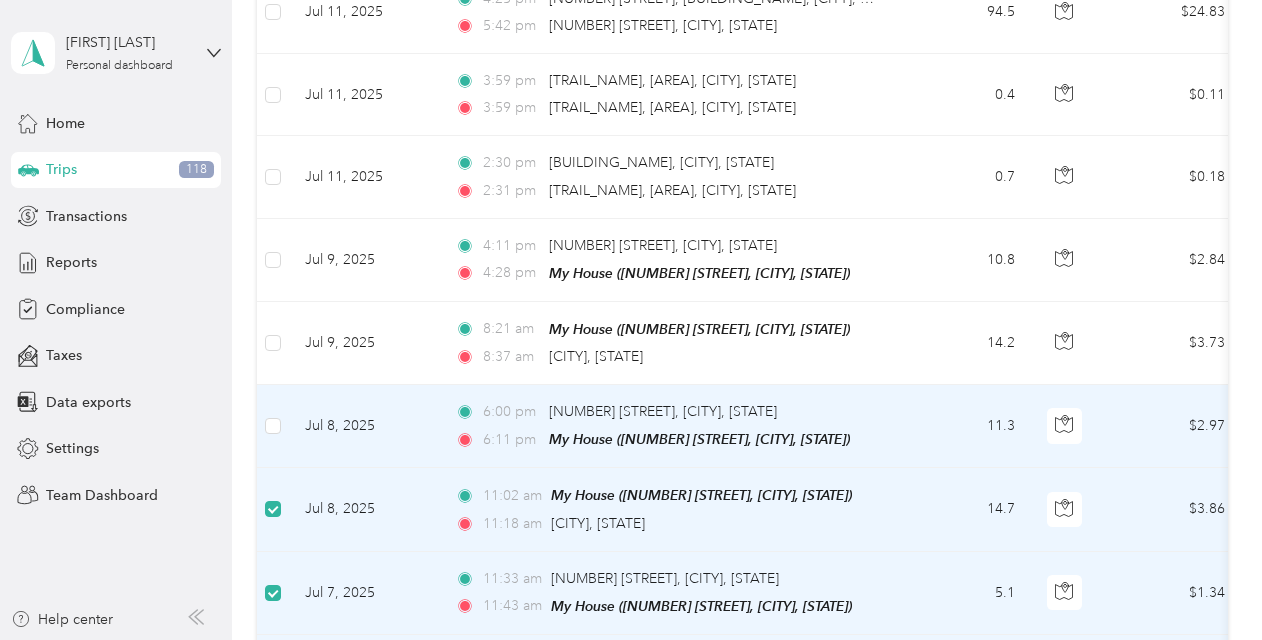 scroll, scrollTop: 1934, scrollLeft: 0, axis: vertical 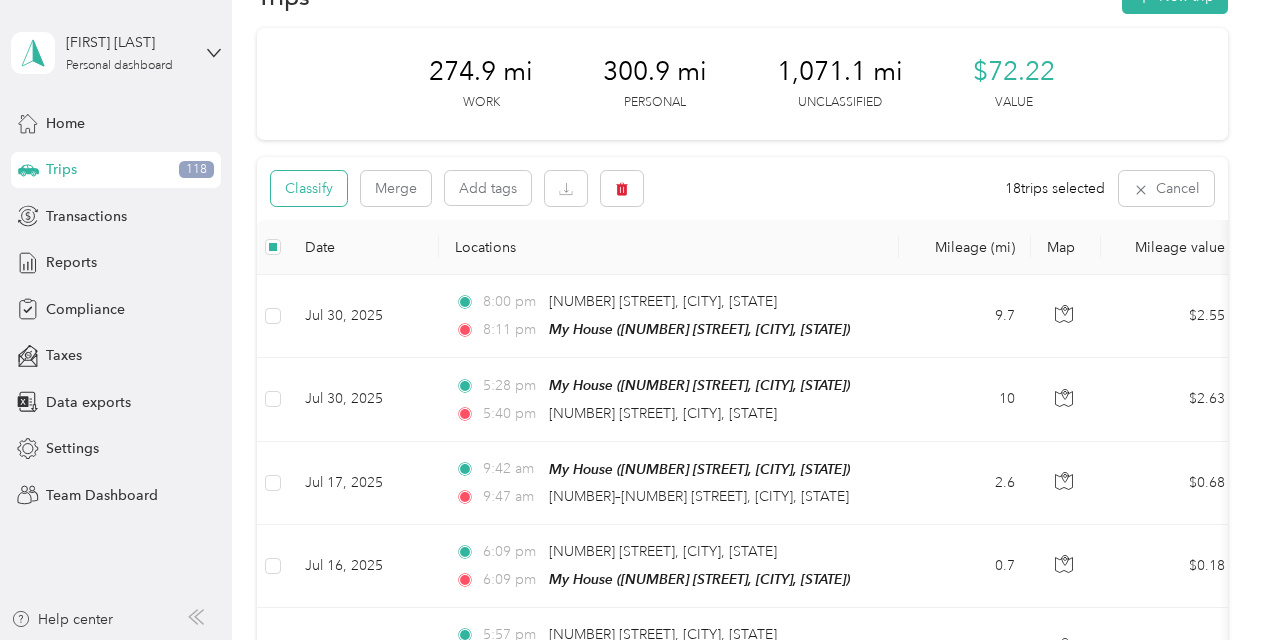 click on "Classify" at bounding box center [309, 188] 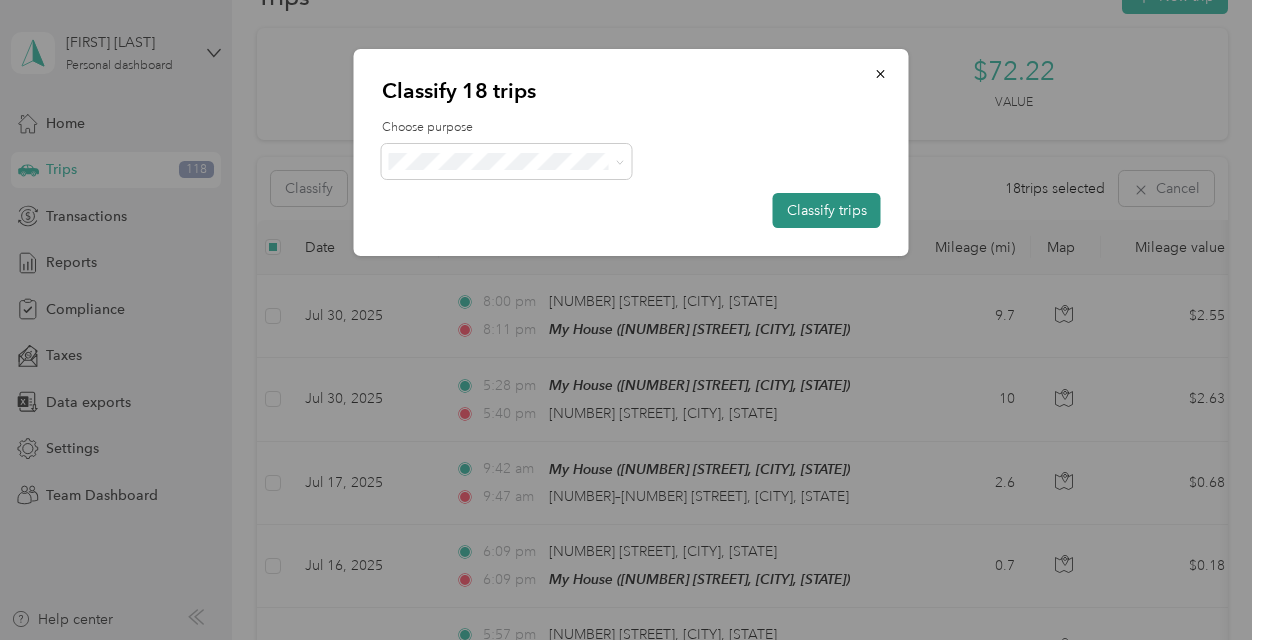 click on "Classify trips" at bounding box center (827, 210) 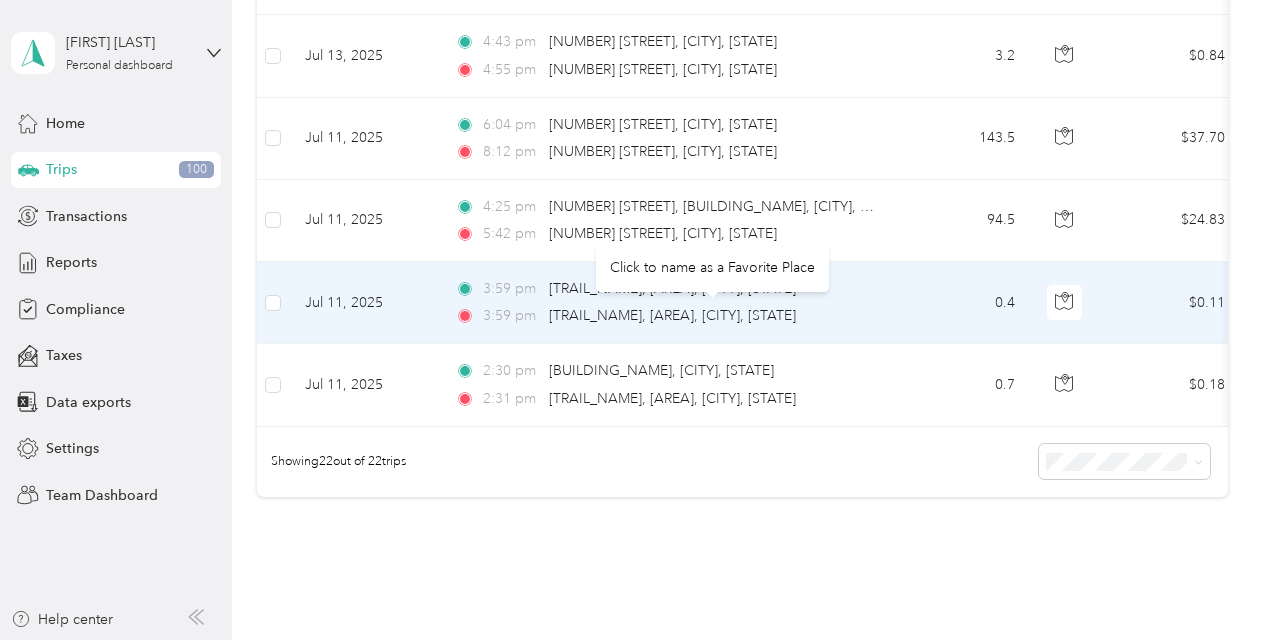 scroll, scrollTop: 1703, scrollLeft: 0, axis: vertical 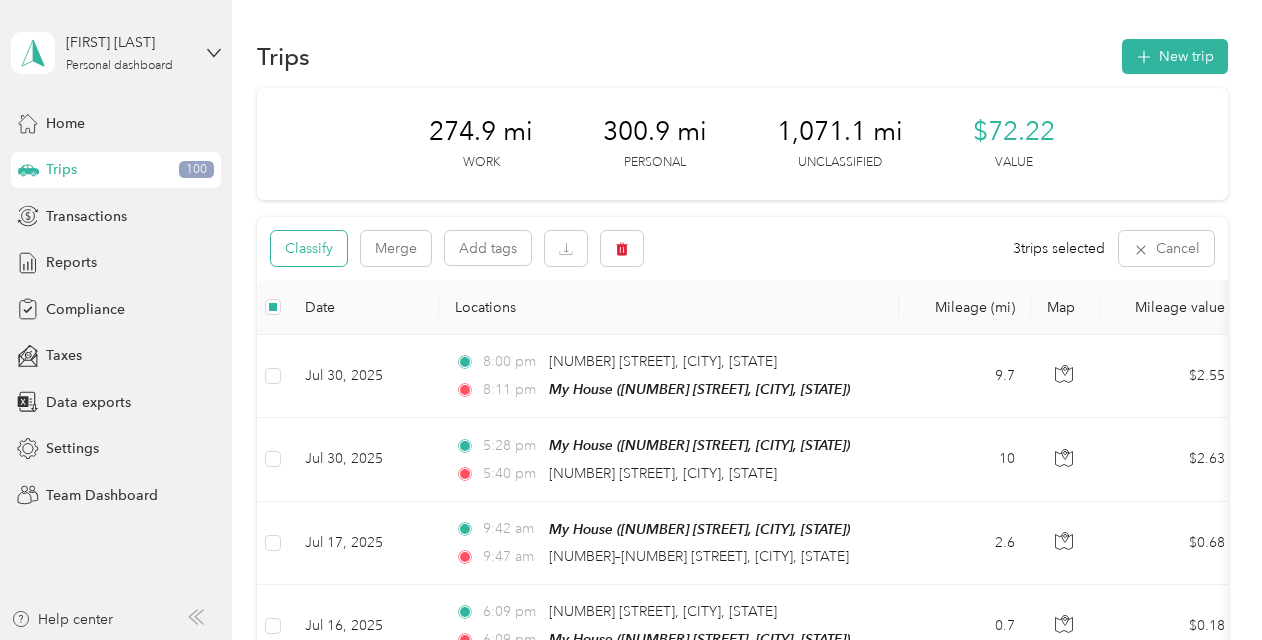click on "Classify" at bounding box center (309, 248) 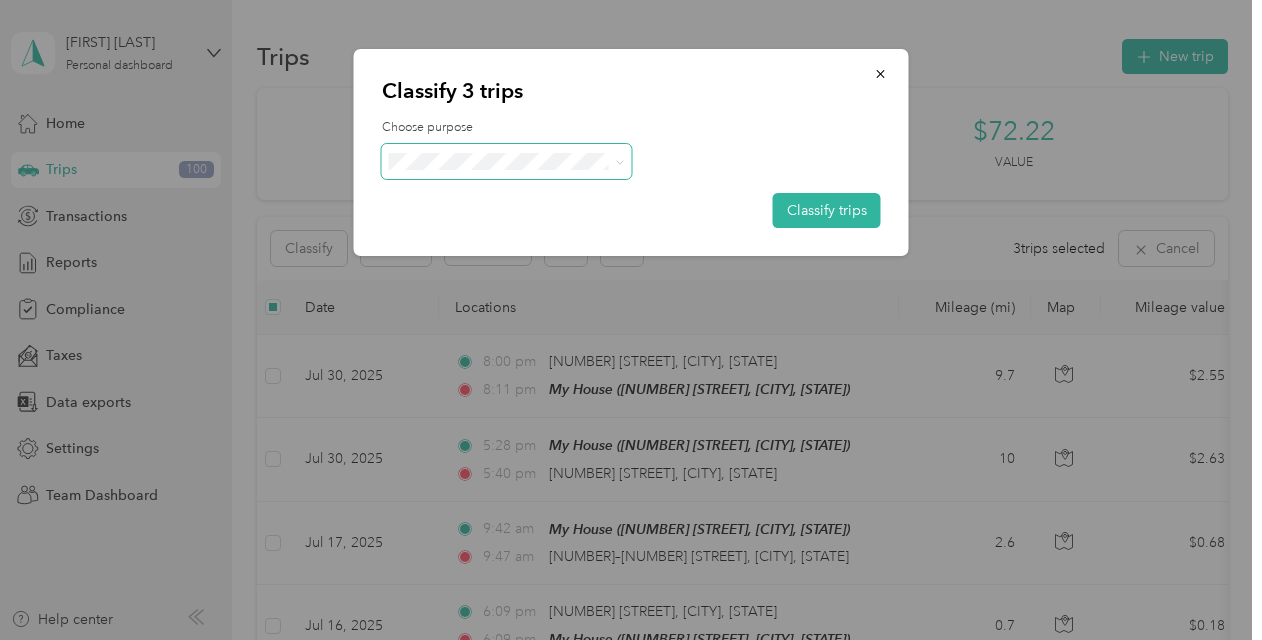 click at bounding box center [507, 161] 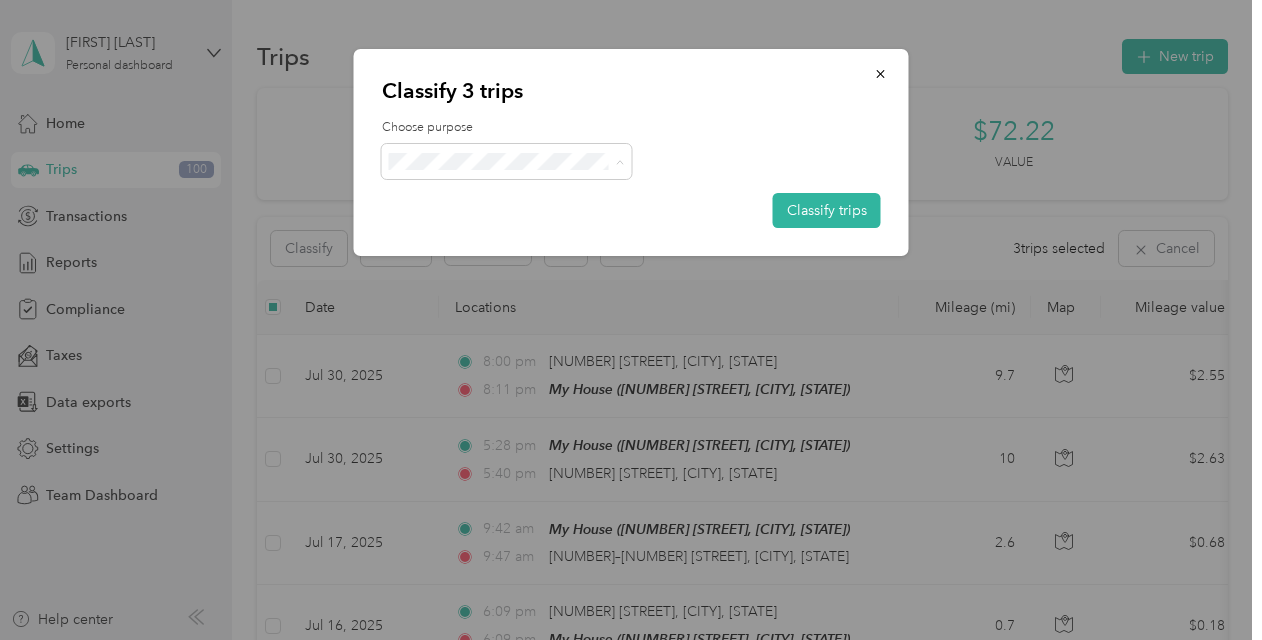 click on "Phoenix Contact" at bounding box center (524, 198) 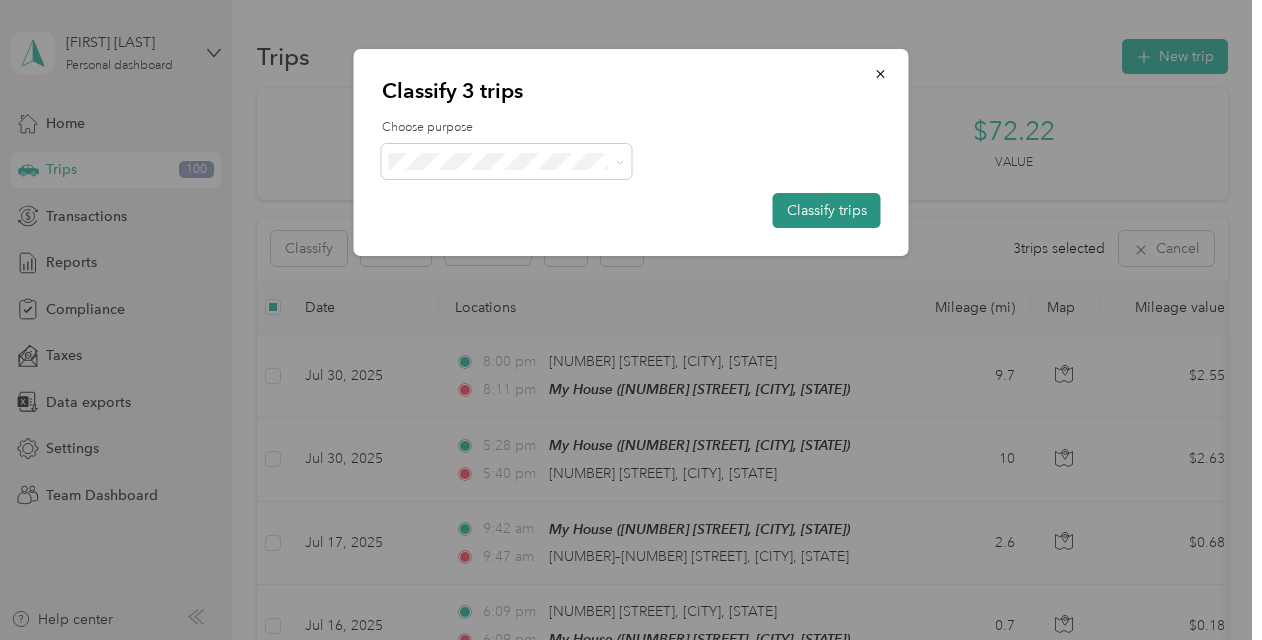 click on "Classify trips" at bounding box center (827, 210) 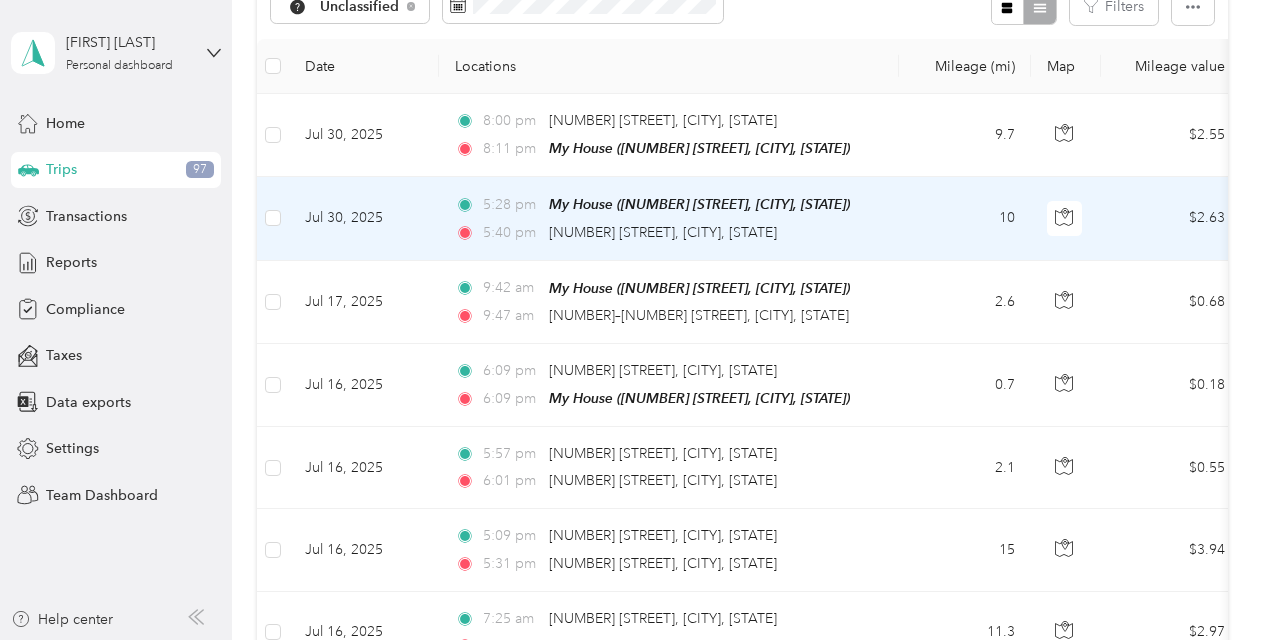 scroll, scrollTop: 244, scrollLeft: 0, axis: vertical 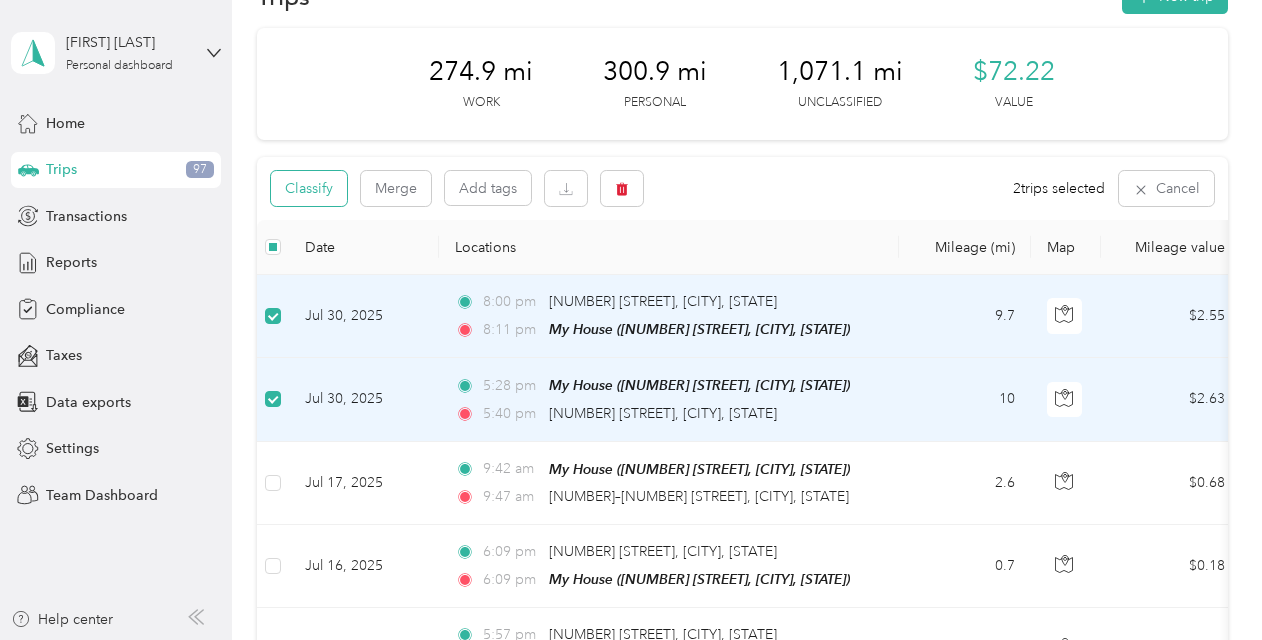 click on "Classify" at bounding box center (309, 188) 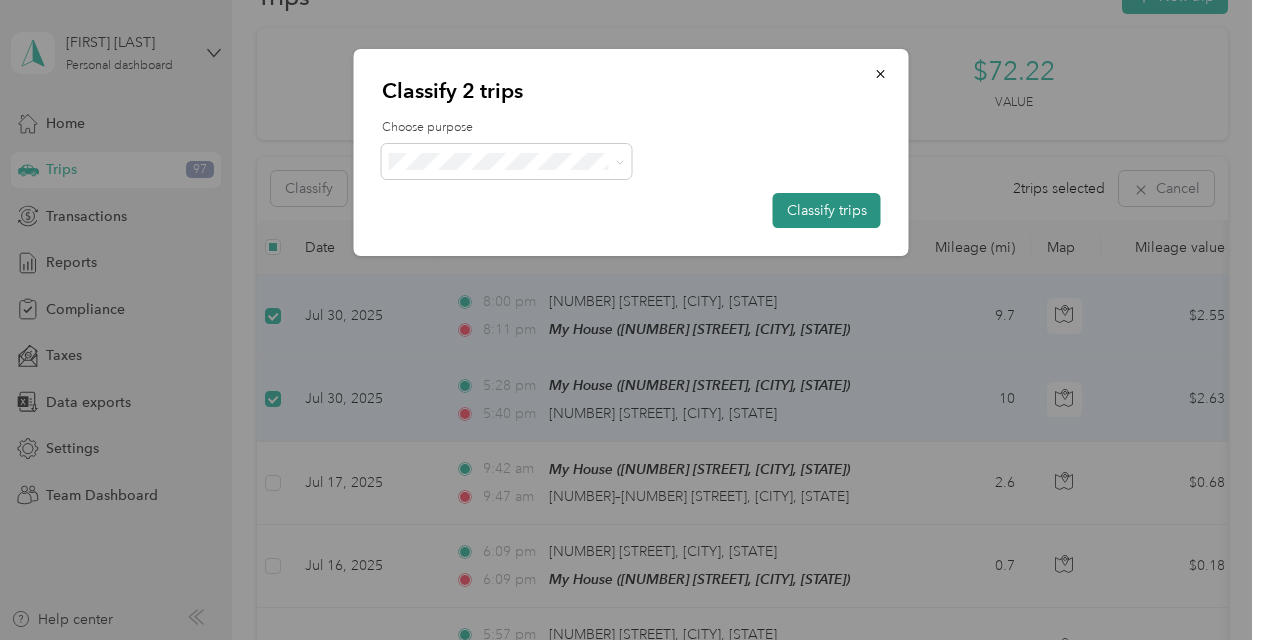click on "Classify trips" at bounding box center [827, 210] 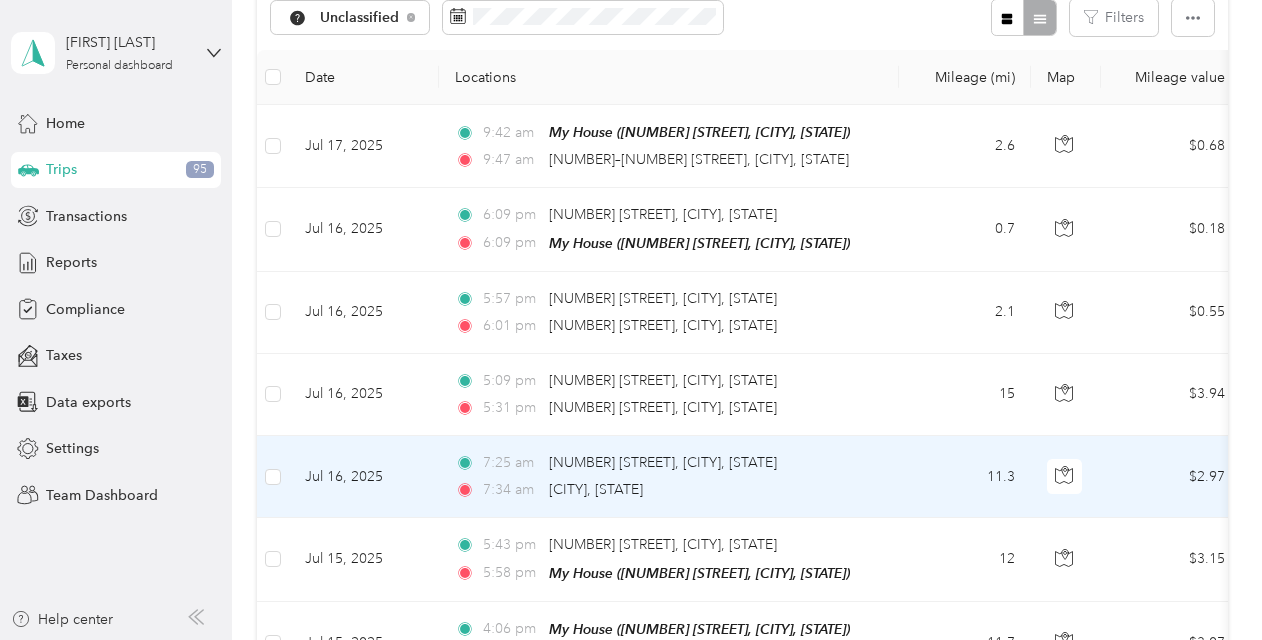 scroll, scrollTop: 0, scrollLeft: 0, axis: both 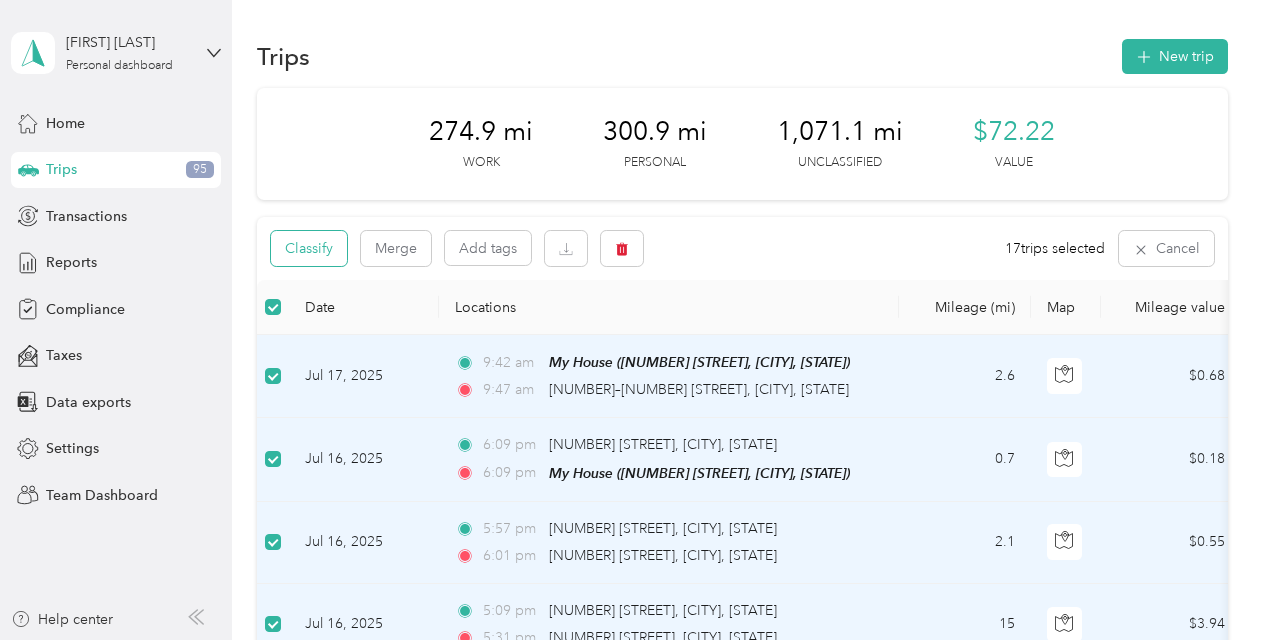 click on "Classify" at bounding box center (309, 248) 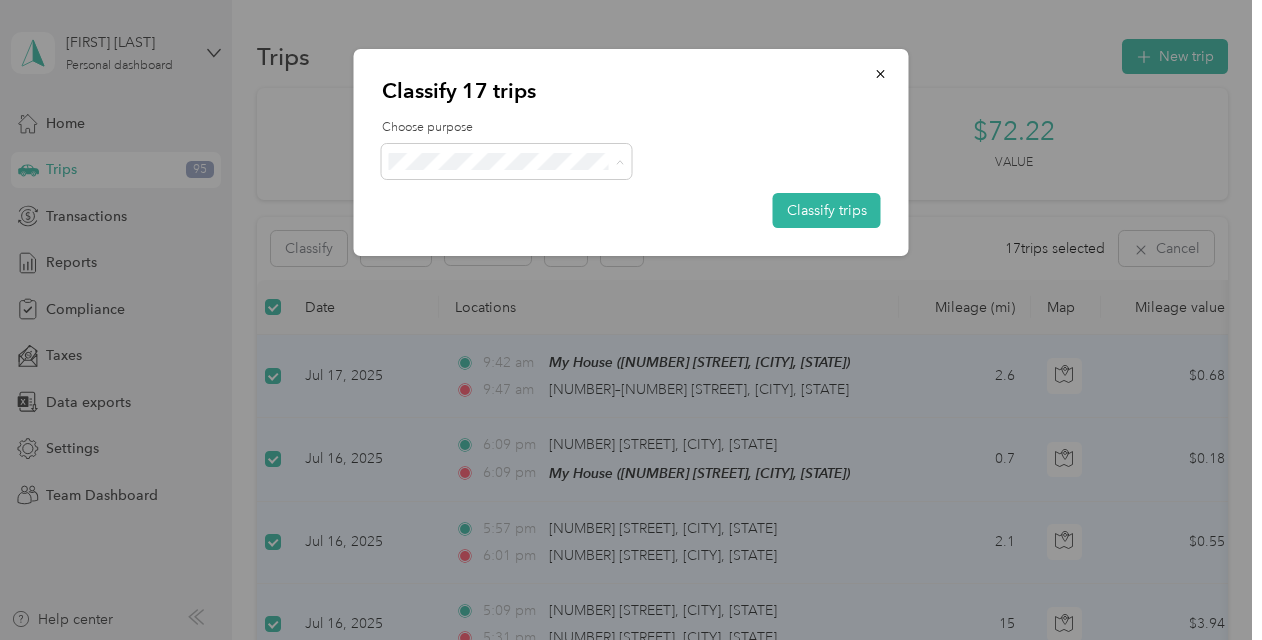 click on "Personal" at bounding box center [524, 233] 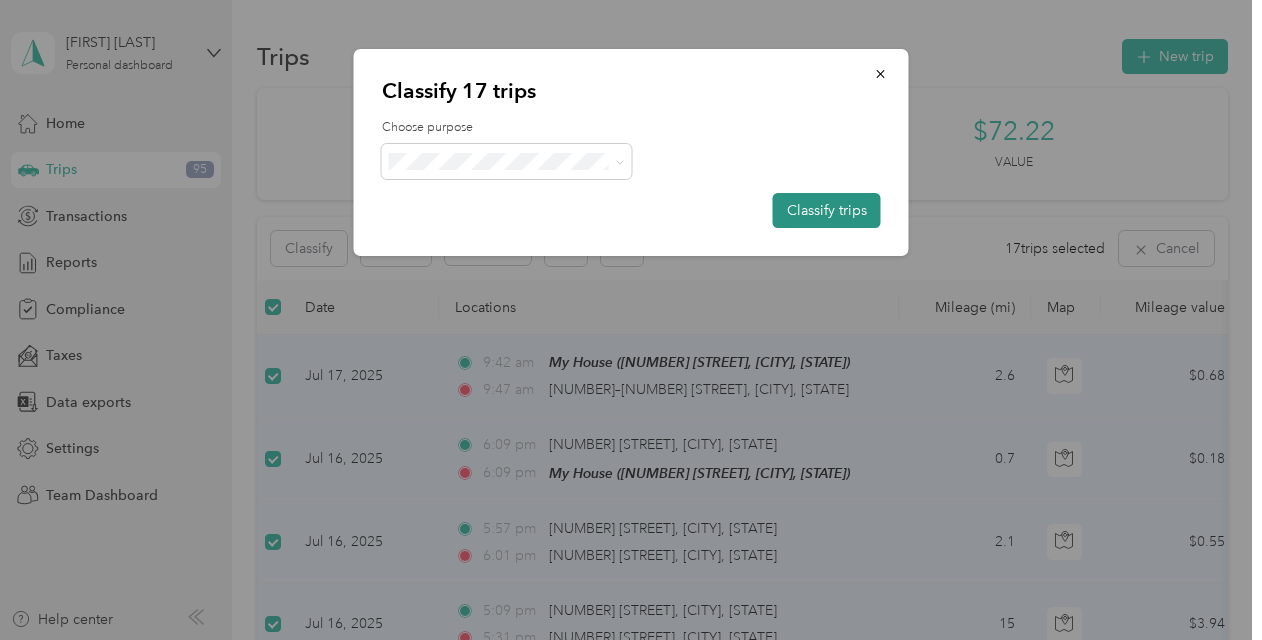 click on "Classify trips" at bounding box center [827, 210] 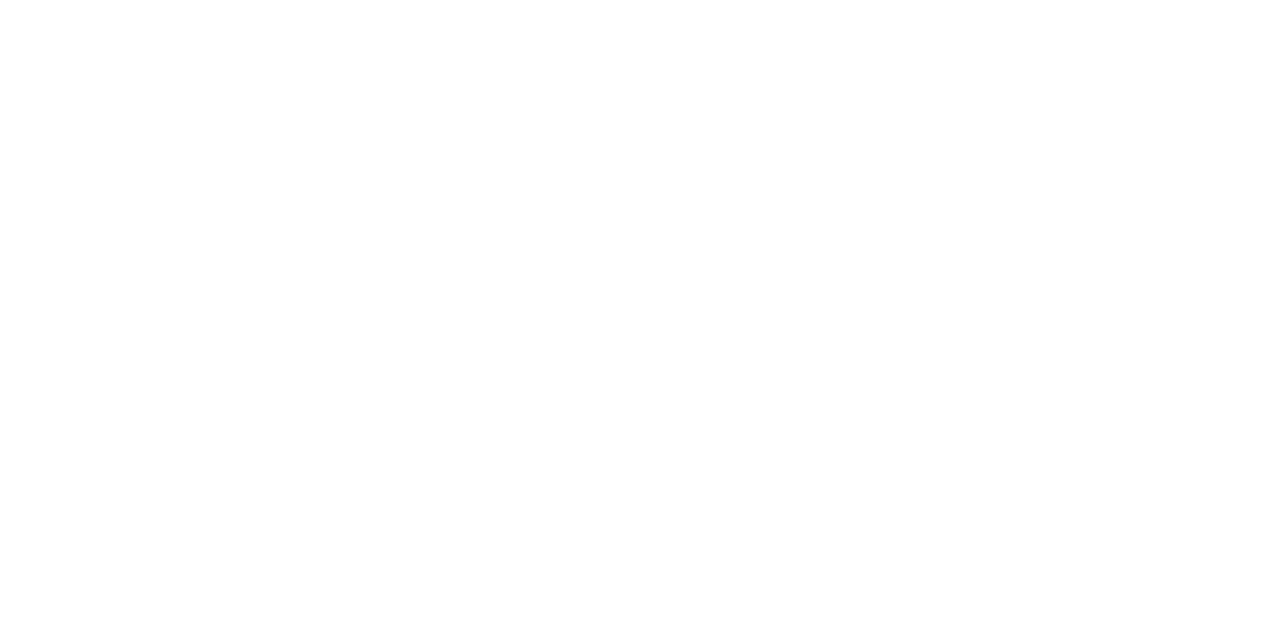 scroll, scrollTop: 0, scrollLeft: 0, axis: both 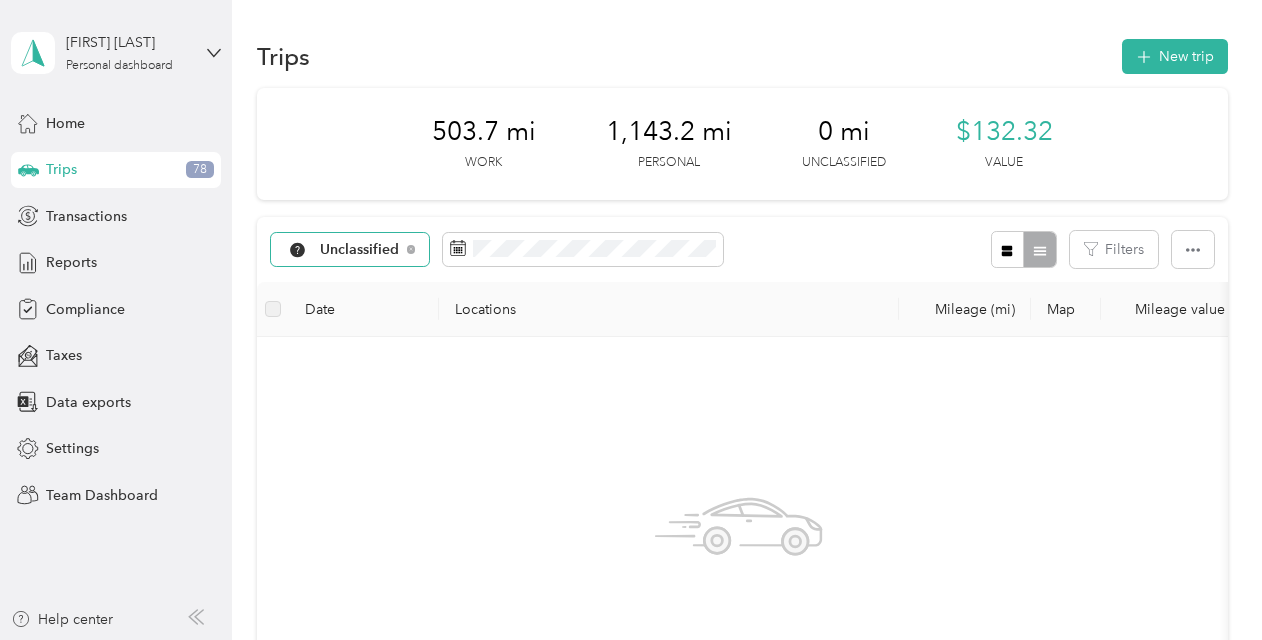 click on "Unclassified" at bounding box center (360, 250) 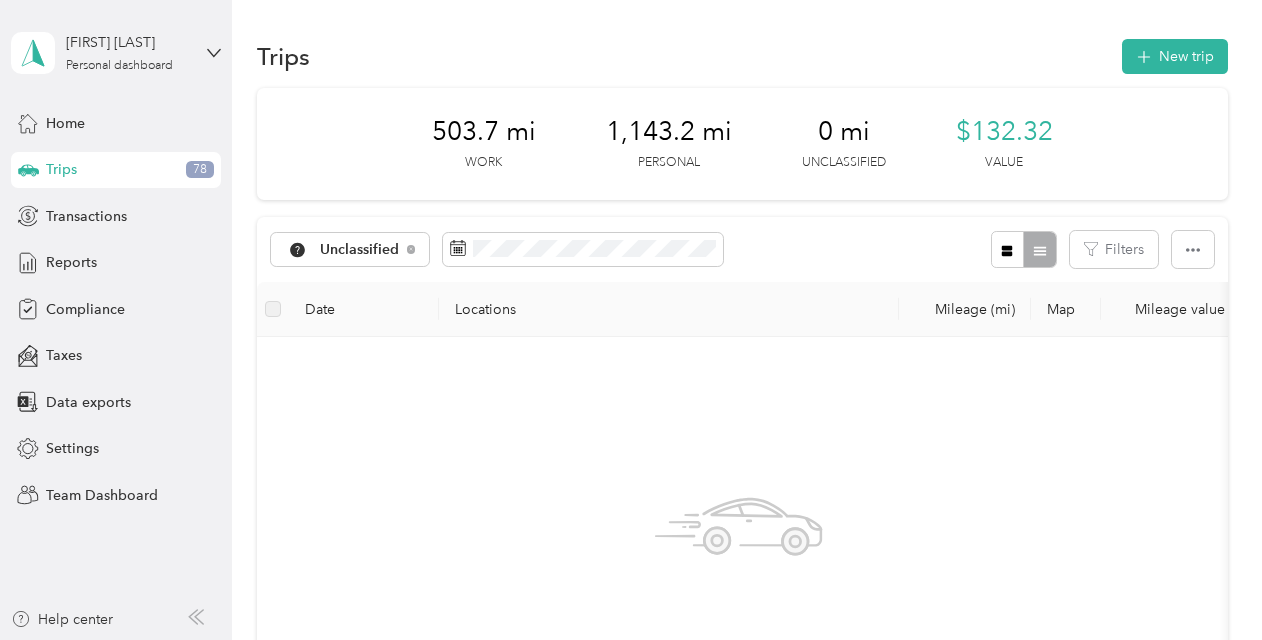 click on "Phoenix Contact" at bounding box center (375, 355) 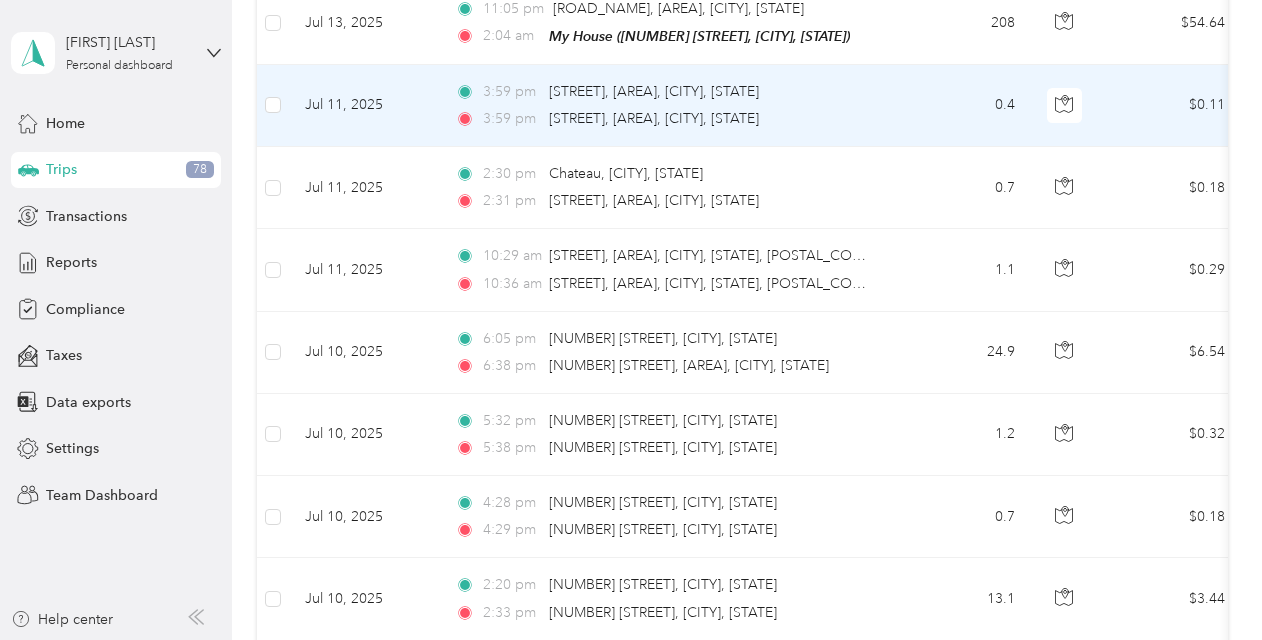 scroll, scrollTop: 0, scrollLeft: 0, axis: both 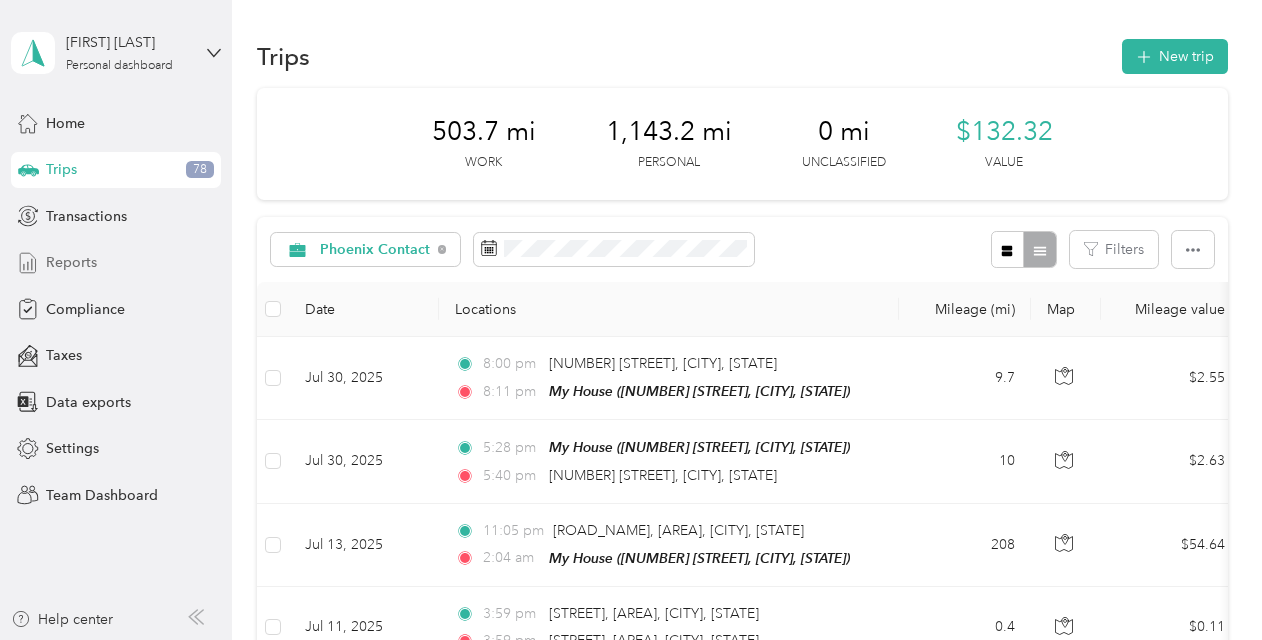 click on "Reports" at bounding box center [71, 262] 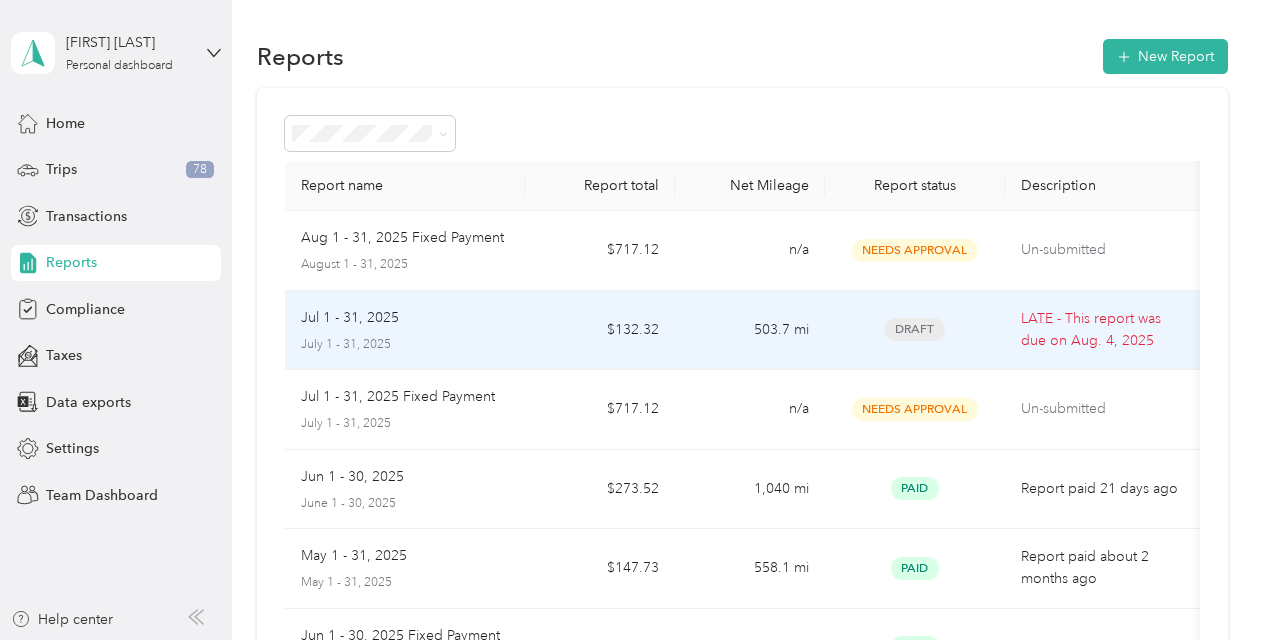 click on "Jul 1 - 31, 2025 July 1 - 31, 2025" at bounding box center [405, 330] 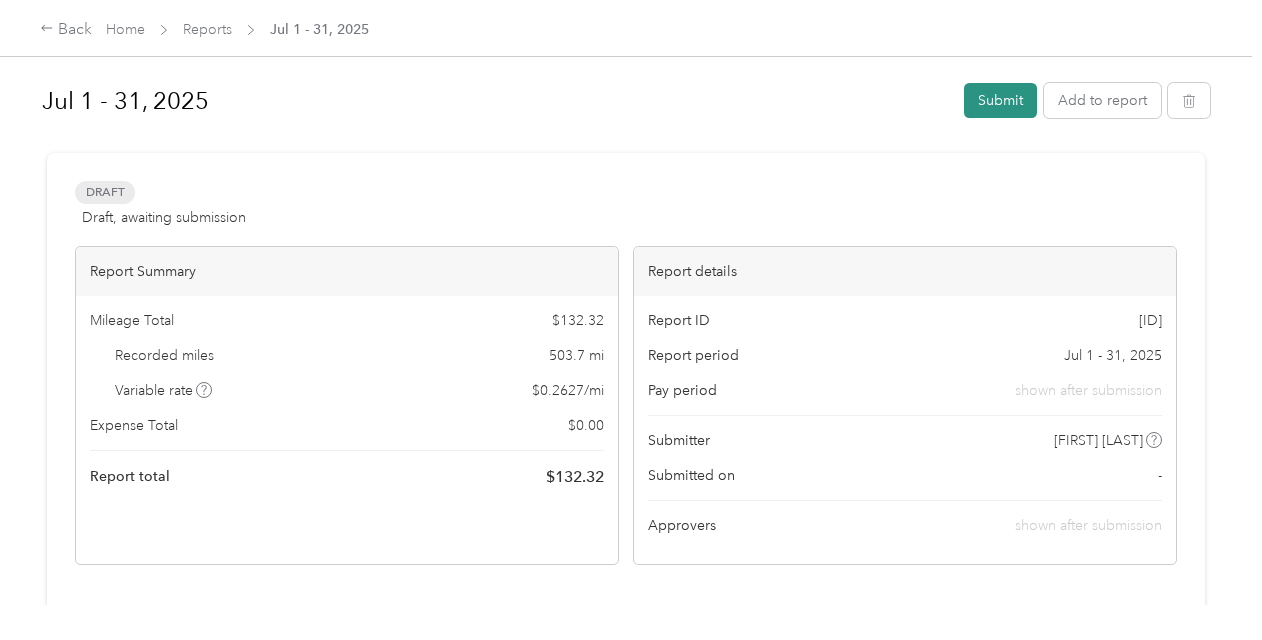 click on "Jul 1 - 31, 2025 Submit Add to report" at bounding box center (626, 104) 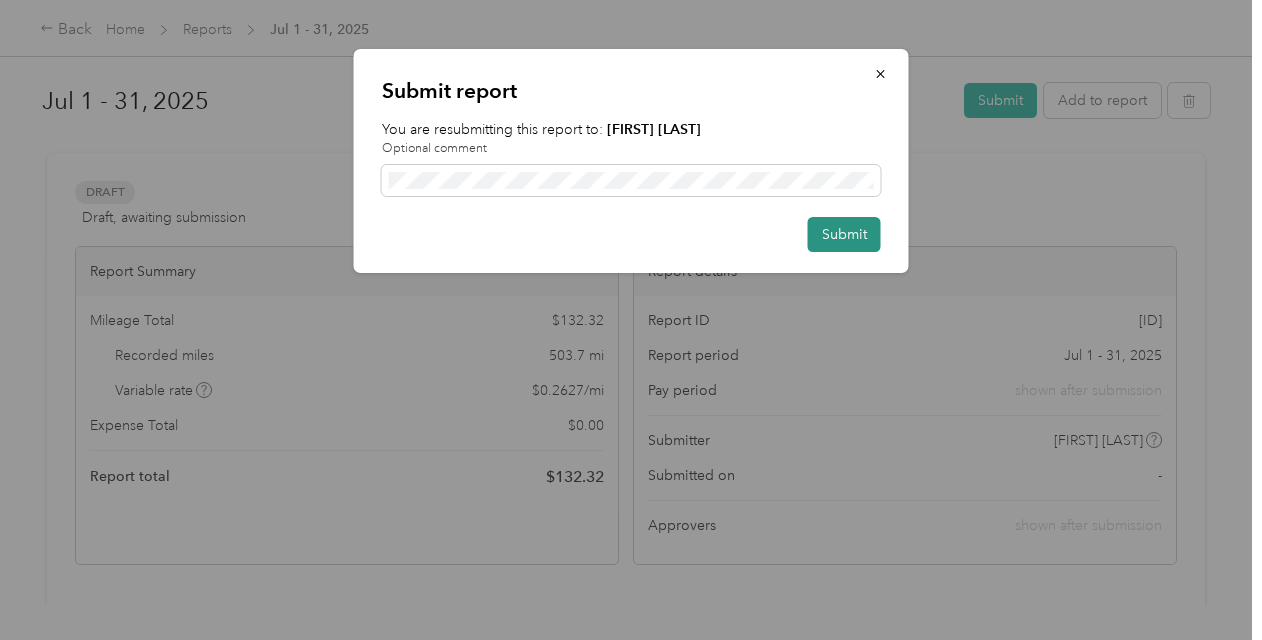 click on "Submit" at bounding box center (844, 234) 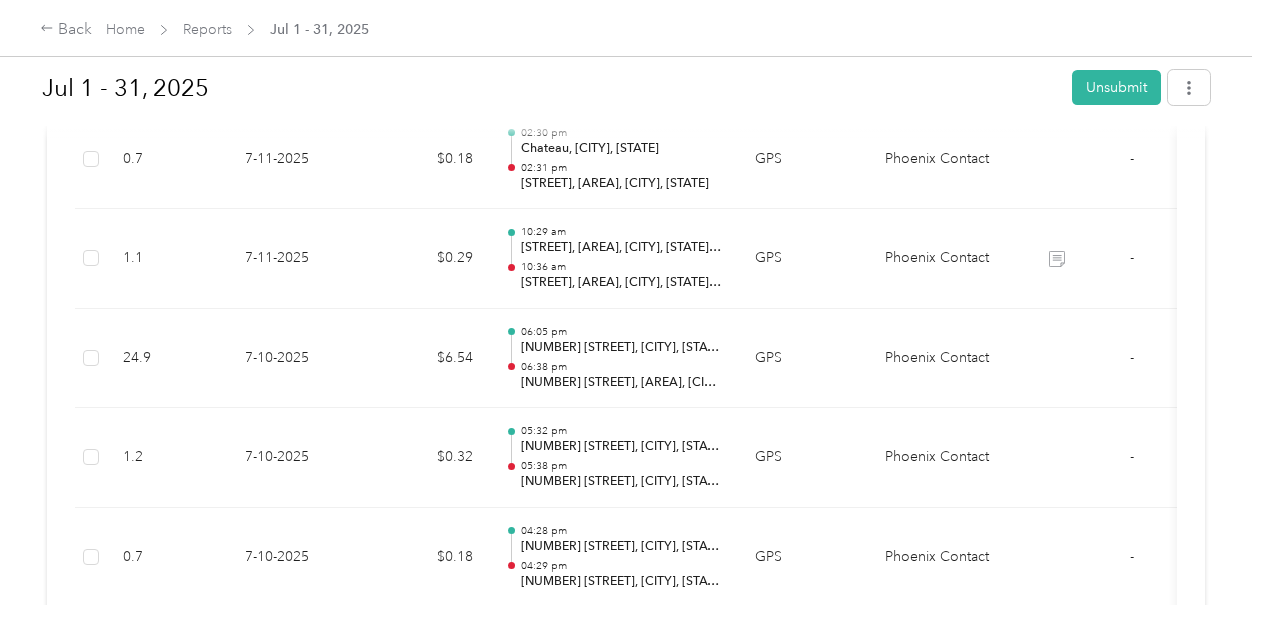 scroll, scrollTop: 0, scrollLeft: 0, axis: both 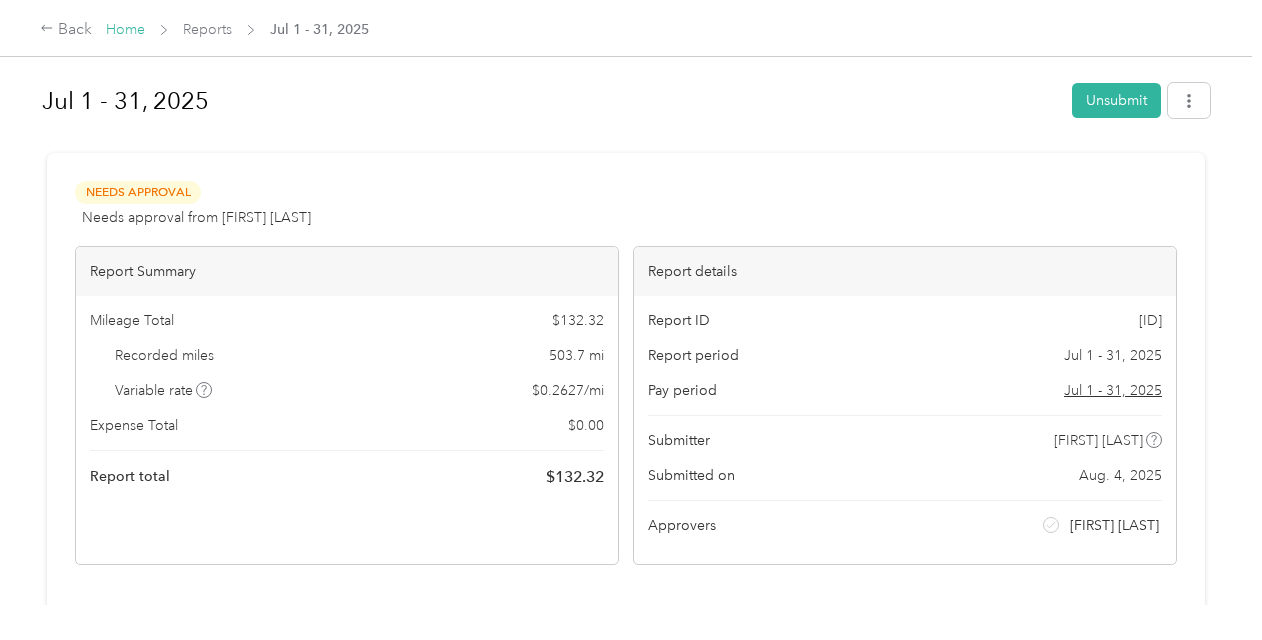 click on "Home" at bounding box center (125, 29) 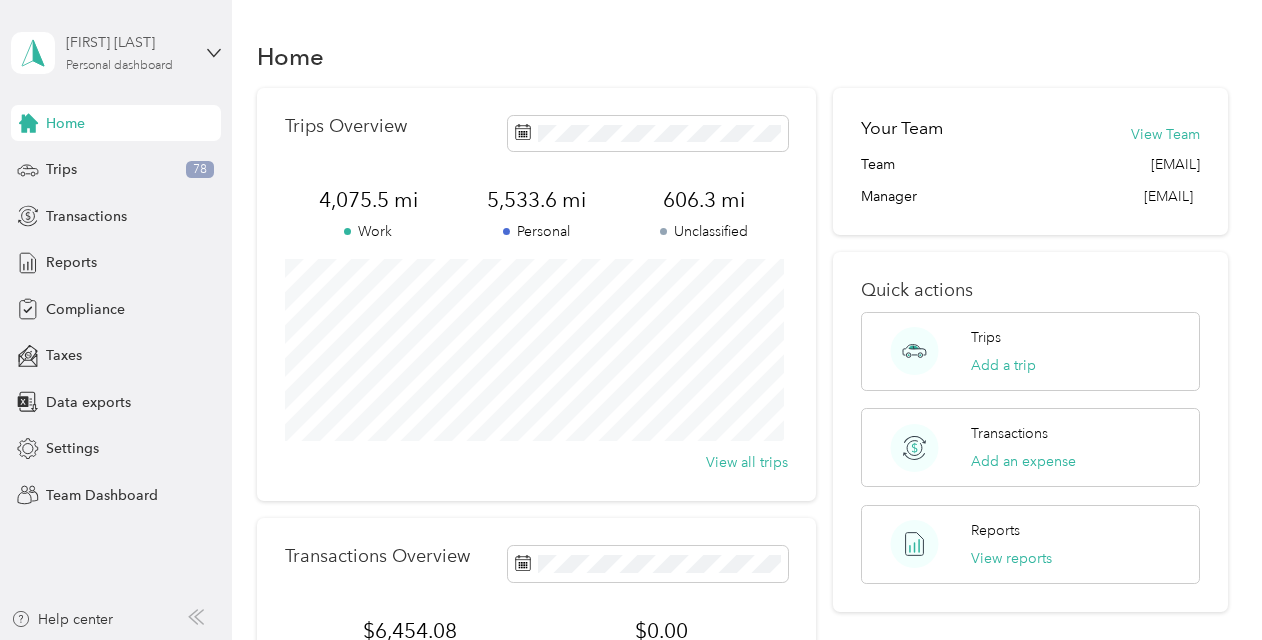 click on "[FIRST] [LAST] Personal dashboard" at bounding box center (128, 52) 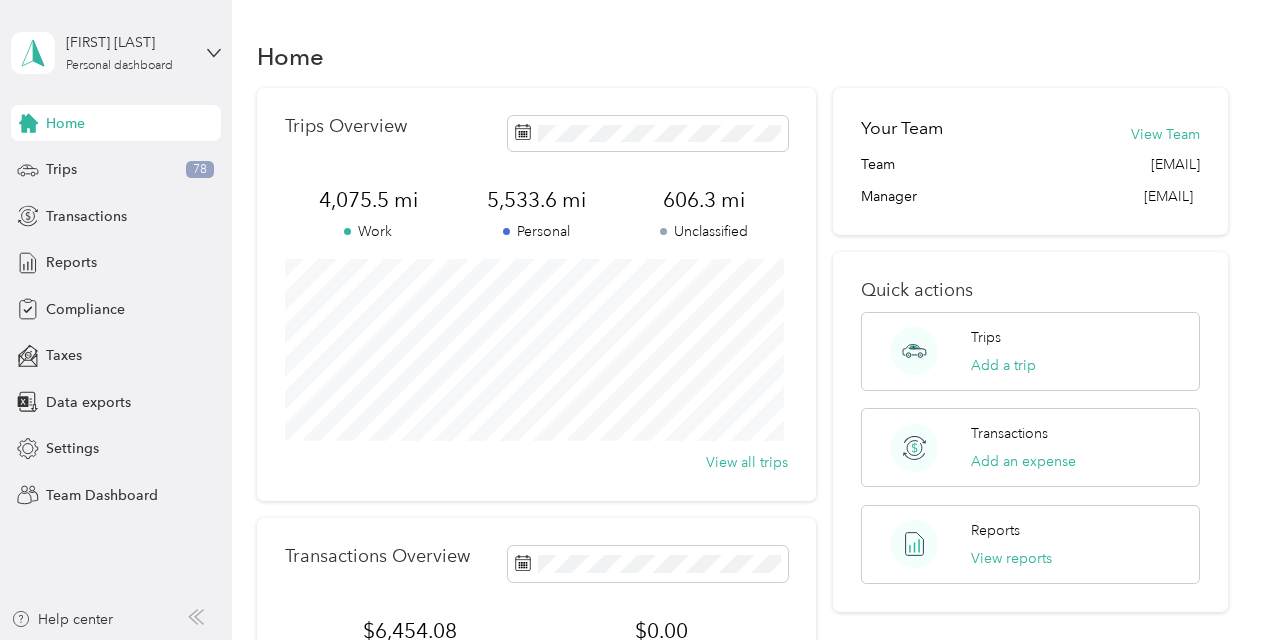 click on "Team dashboard" at bounding box center (163, 160) 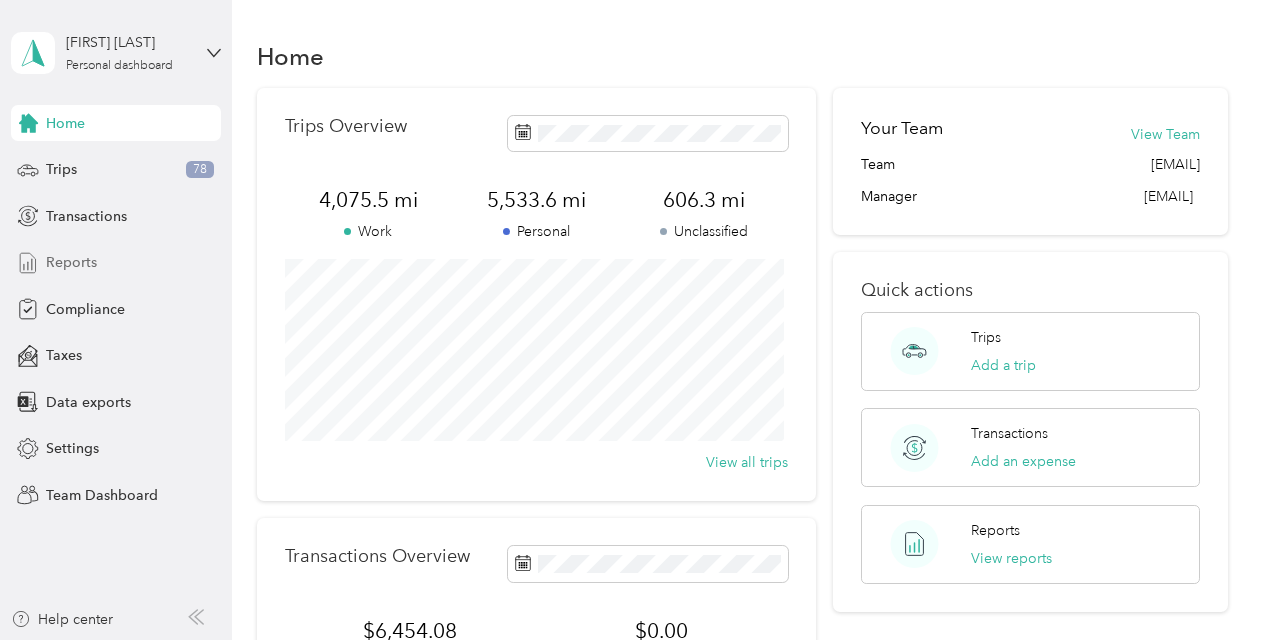 click on "Reports" at bounding box center [71, 262] 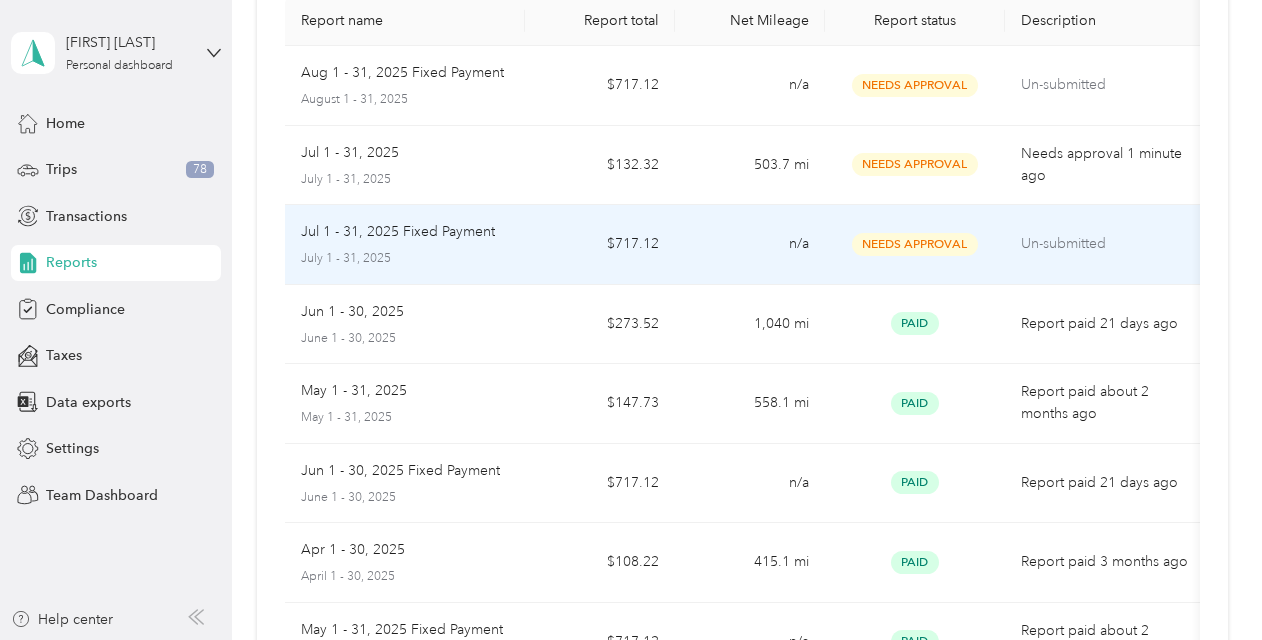 scroll, scrollTop: 178, scrollLeft: 0, axis: vertical 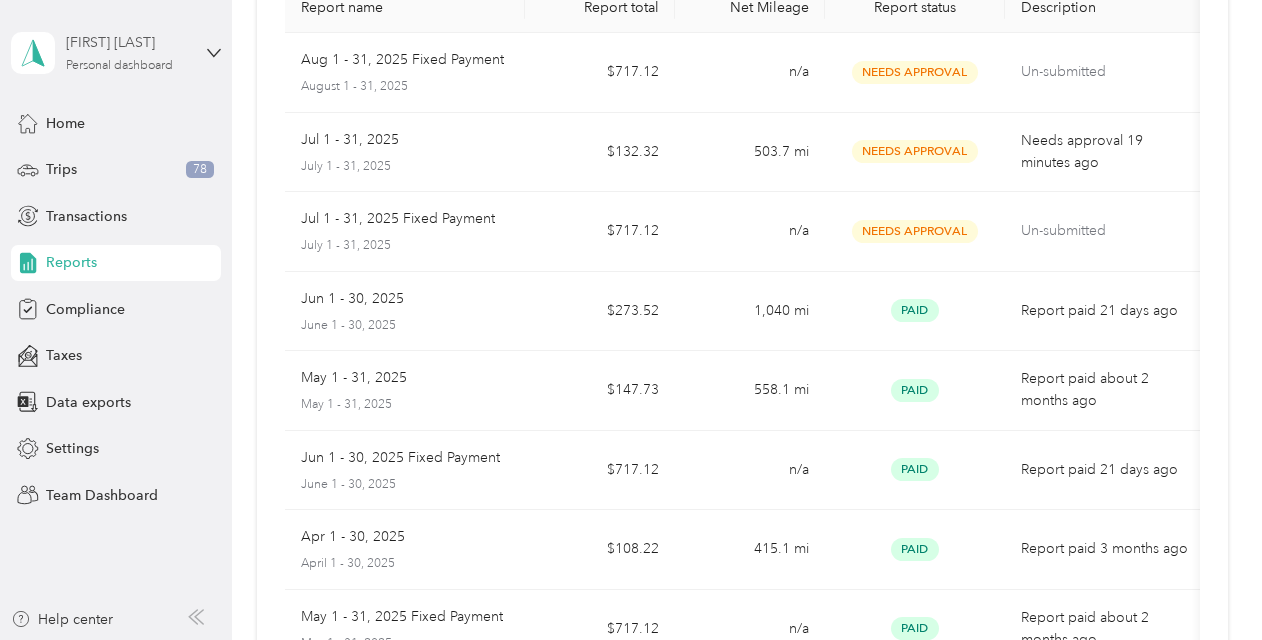 click on "Personal dashboard" at bounding box center (119, 66) 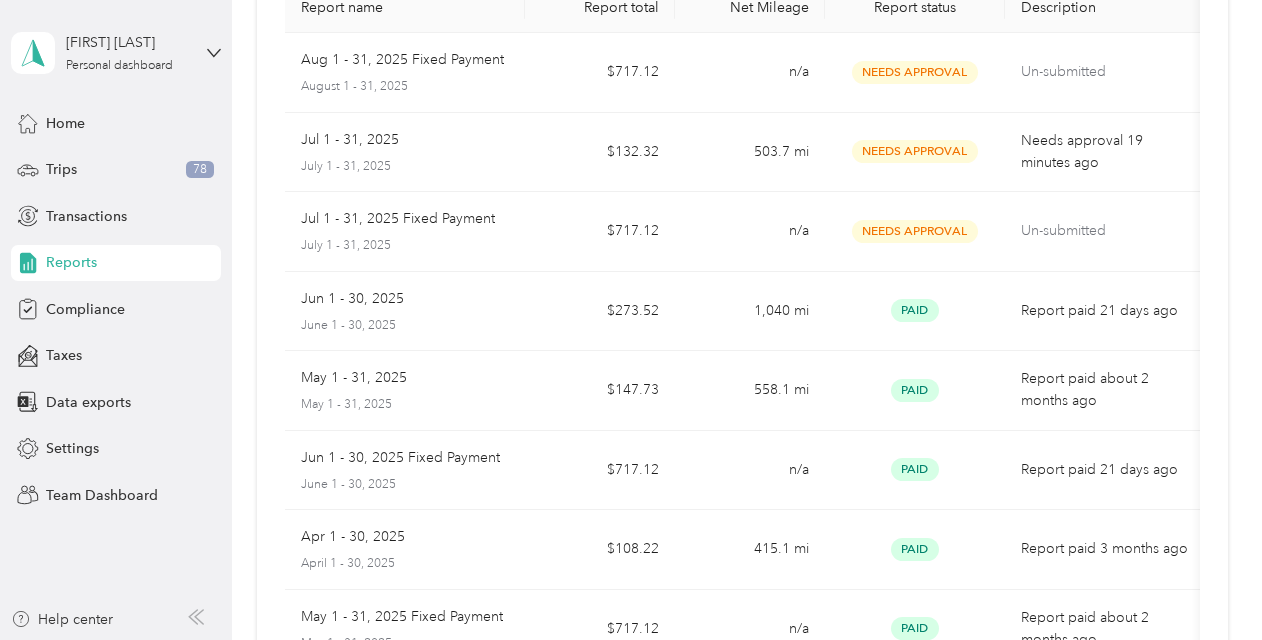 click on "Team dashboard" at bounding box center [82, 164] 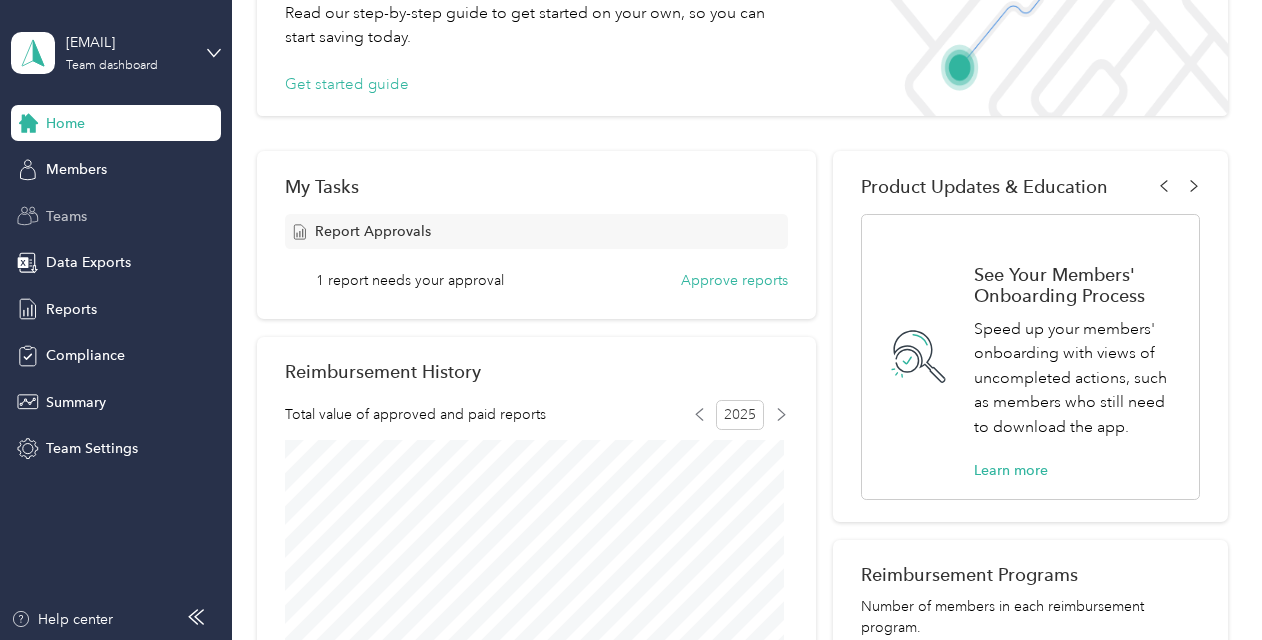 click on "Teams" at bounding box center (66, 216) 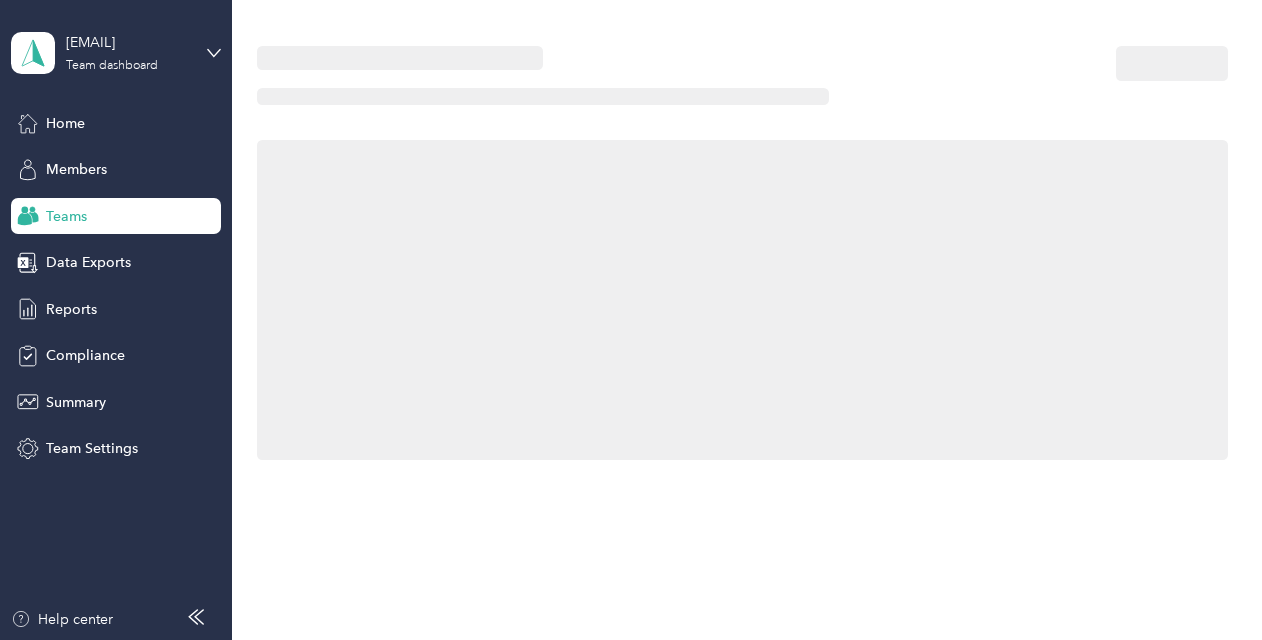 scroll, scrollTop: 0, scrollLeft: 0, axis: both 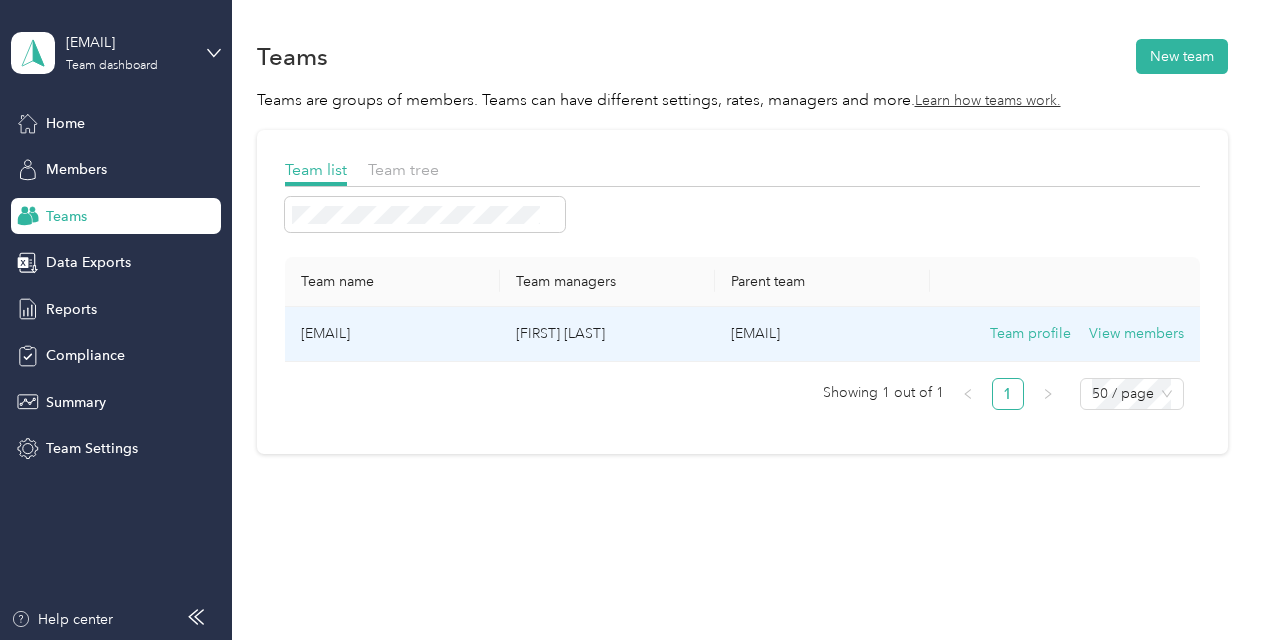 click on "[EMAIL]" at bounding box center [392, 334] 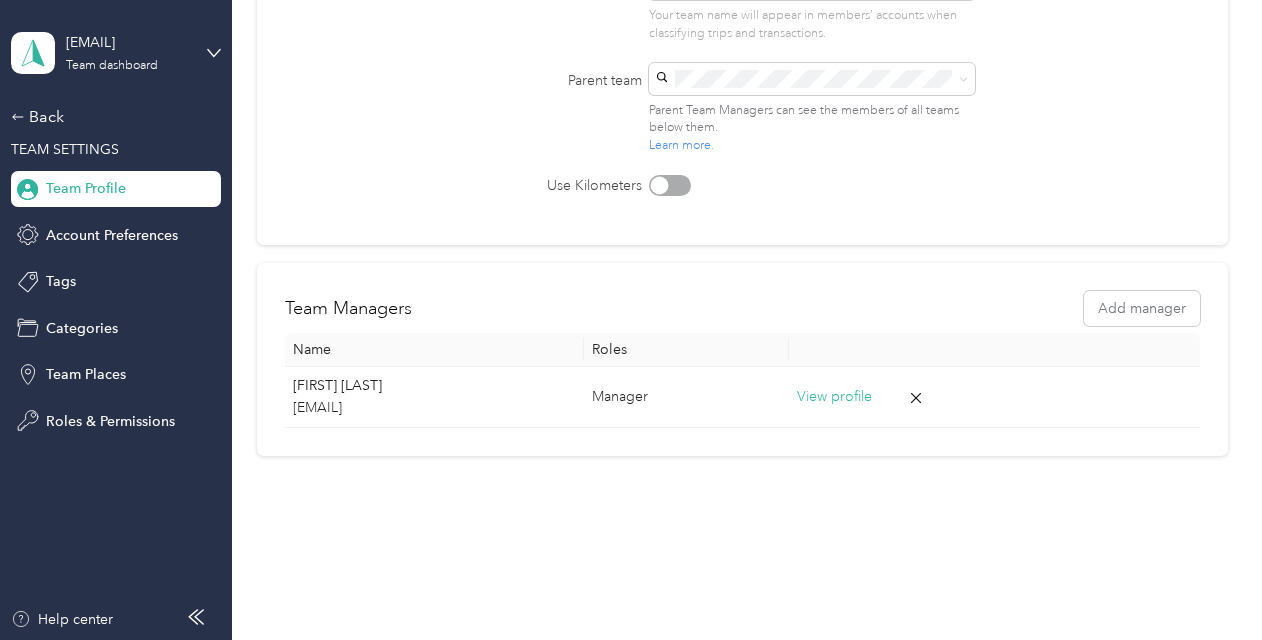 scroll, scrollTop: 267, scrollLeft: 0, axis: vertical 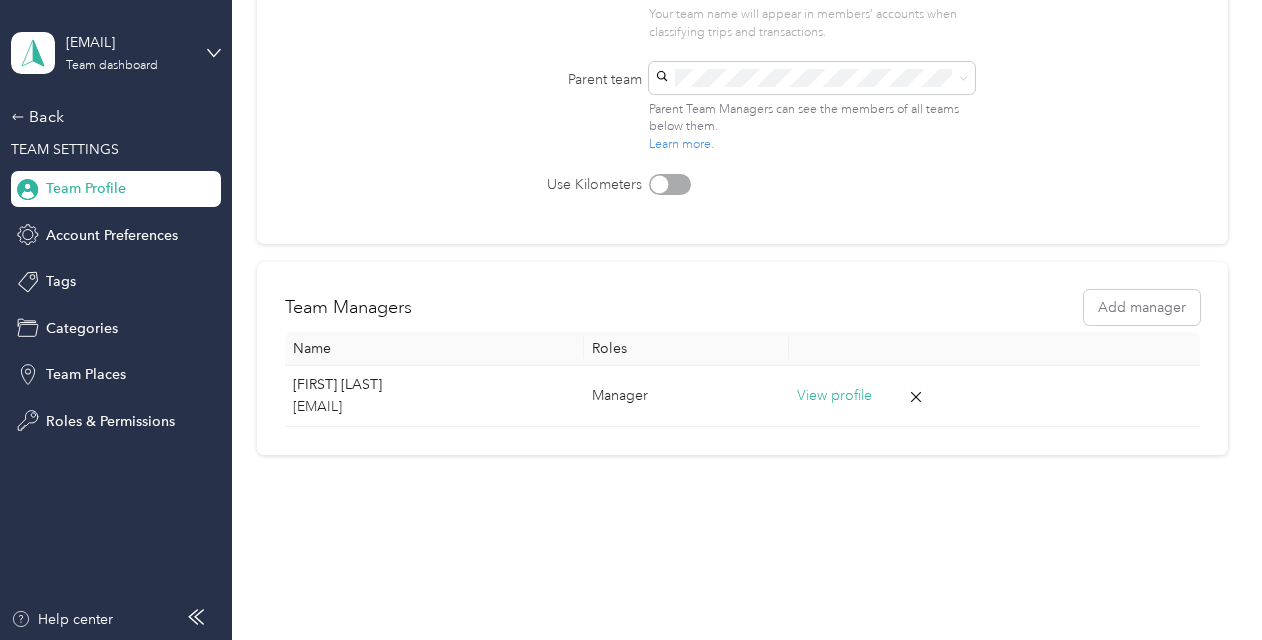 click on "[EMAIL] Team dashboard" at bounding box center (116, 53) 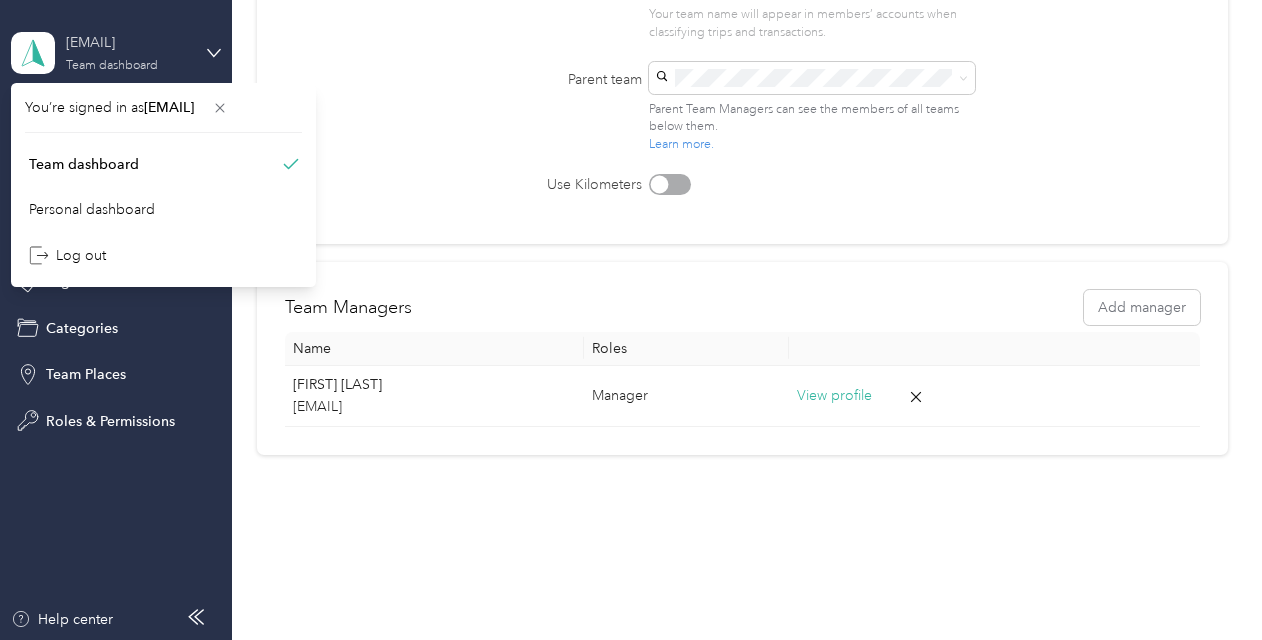 click on "Team dashboard" at bounding box center [112, 66] 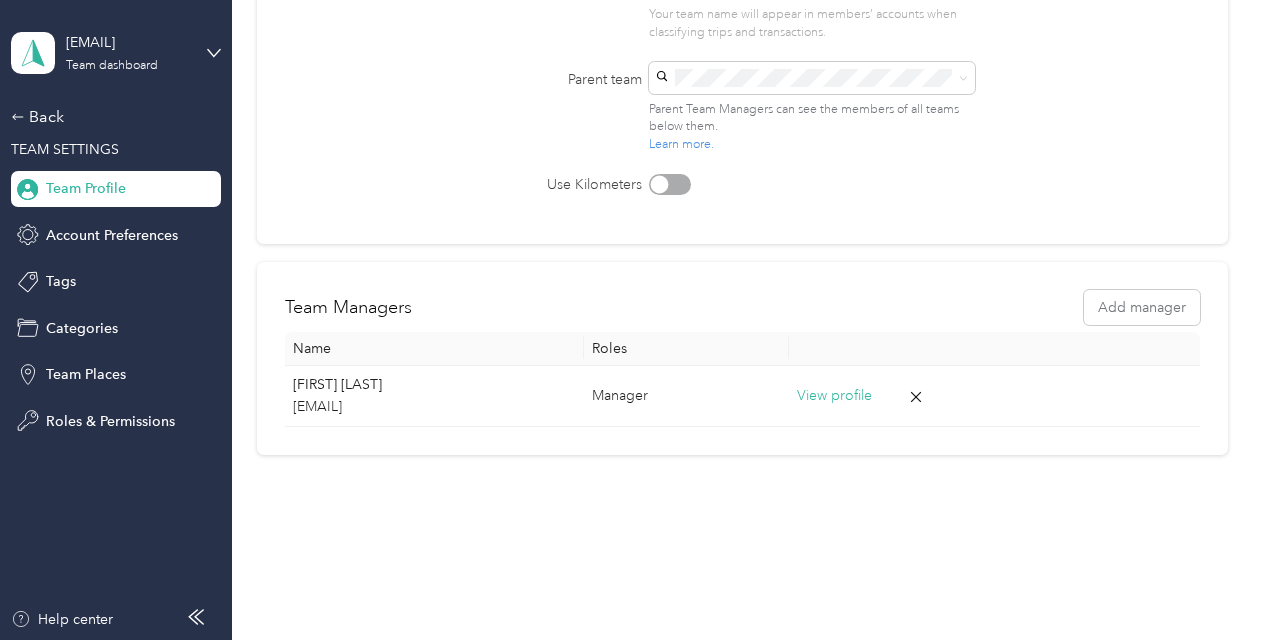 click on "TEAM SETTINGS" at bounding box center (111, 149) 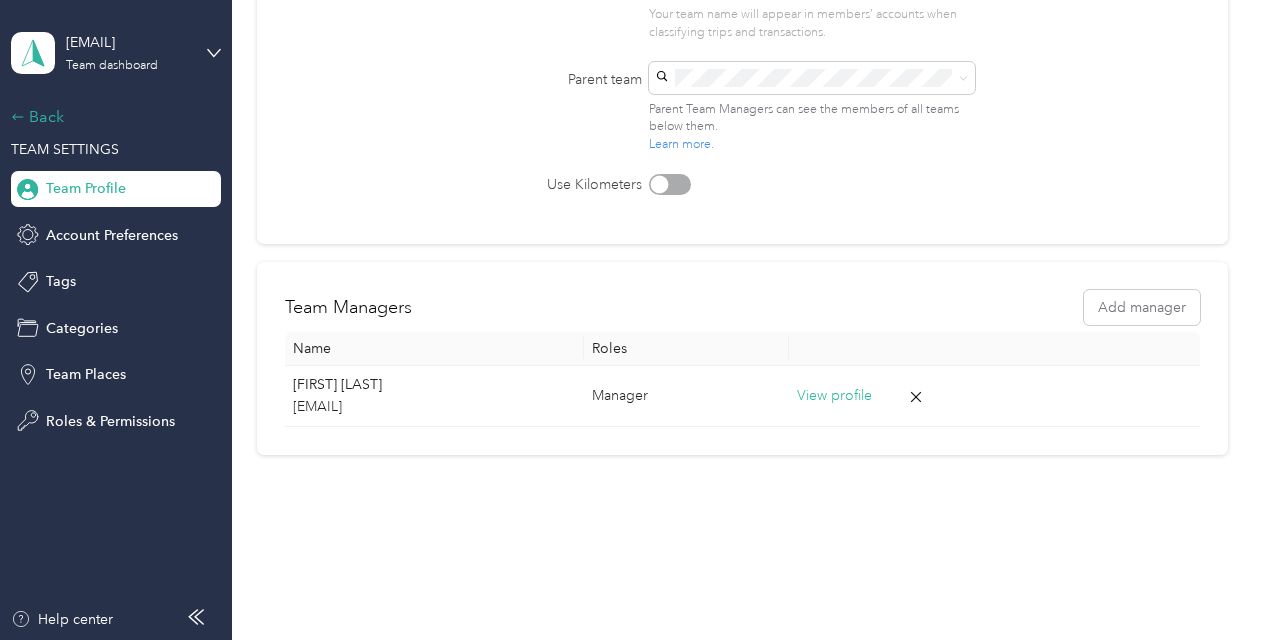 click on "Back" at bounding box center [111, 117] 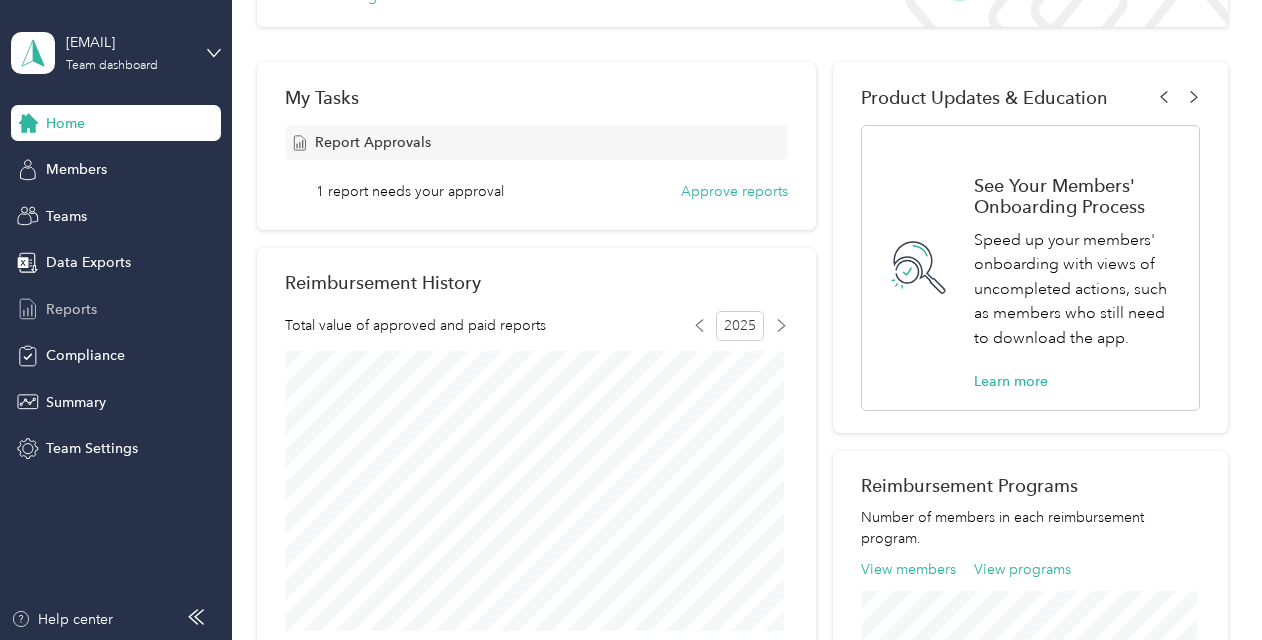 click on "Reports" at bounding box center (71, 309) 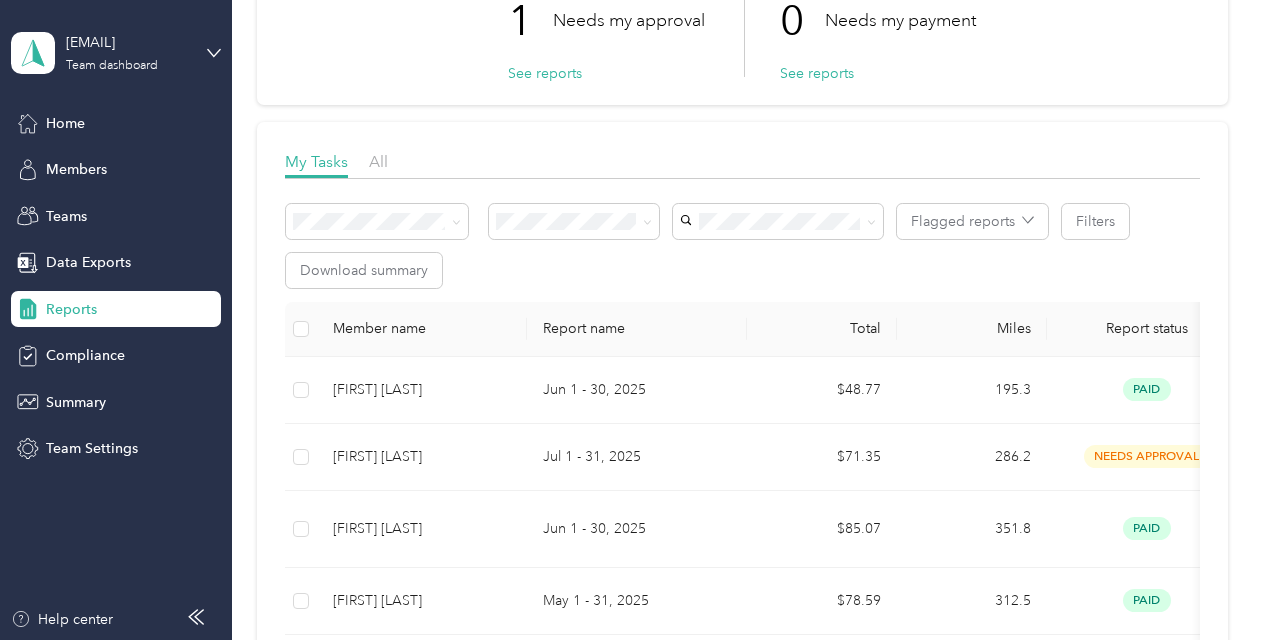 scroll, scrollTop: 180, scrollLeft: 0, axis: vertical 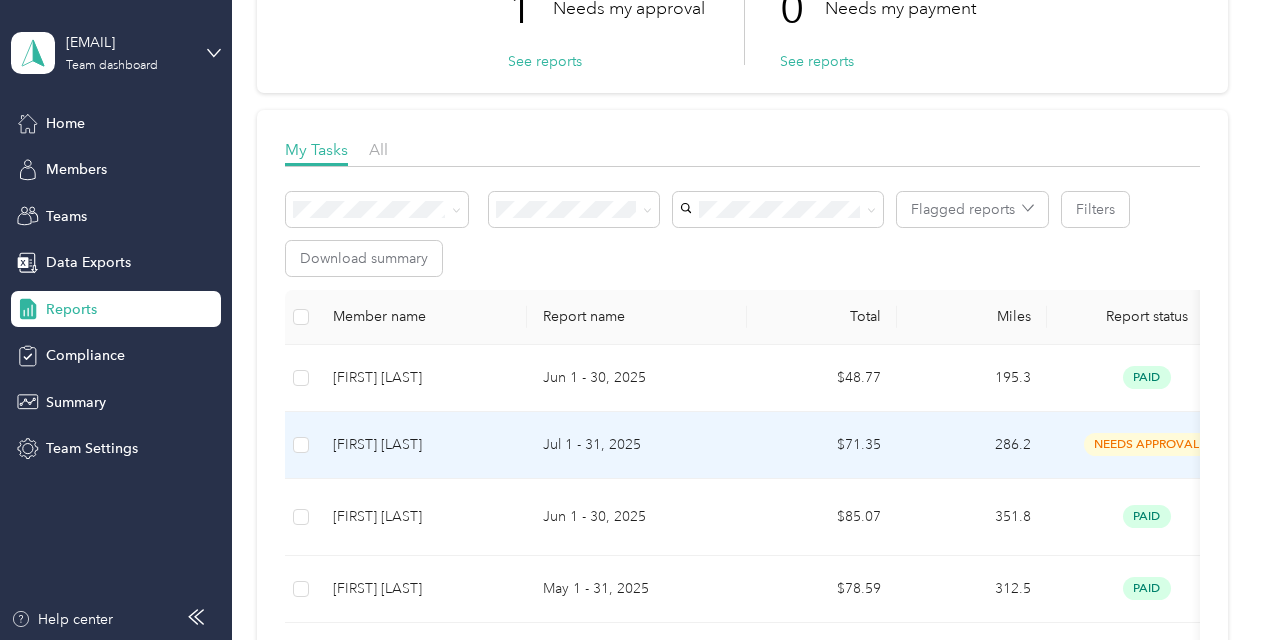 click on "needs approval" at bounding box center (1147, 444) 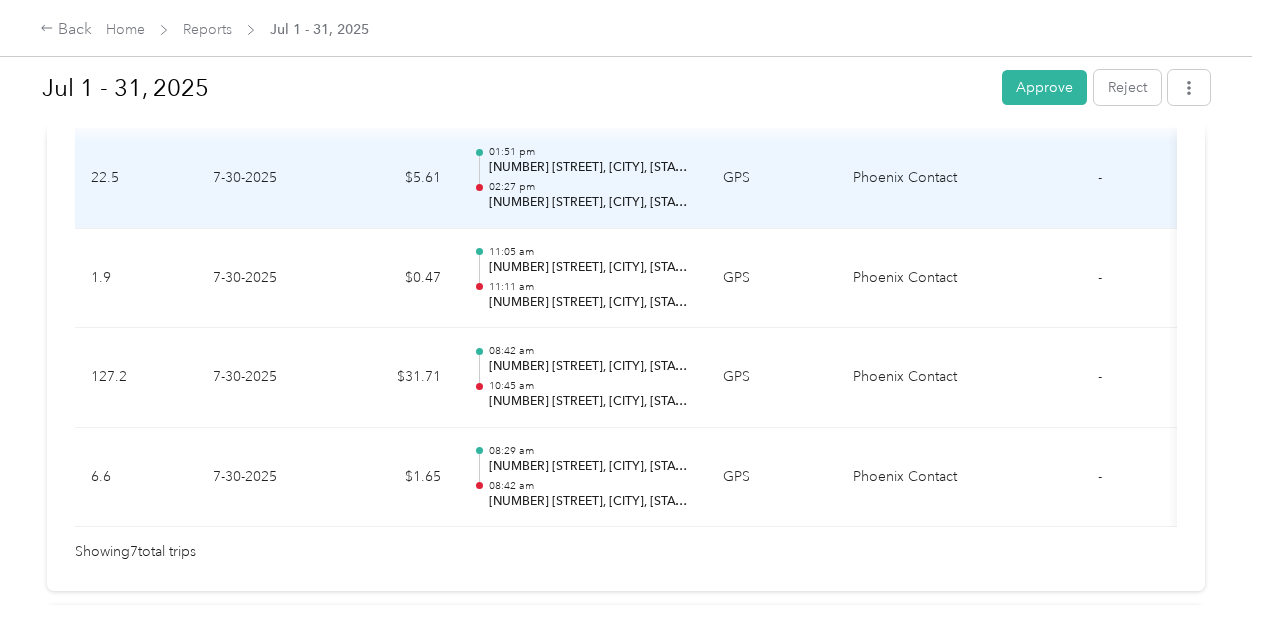 scroll, scrollTop: 875, scrollLeft: 0, axis: vertical 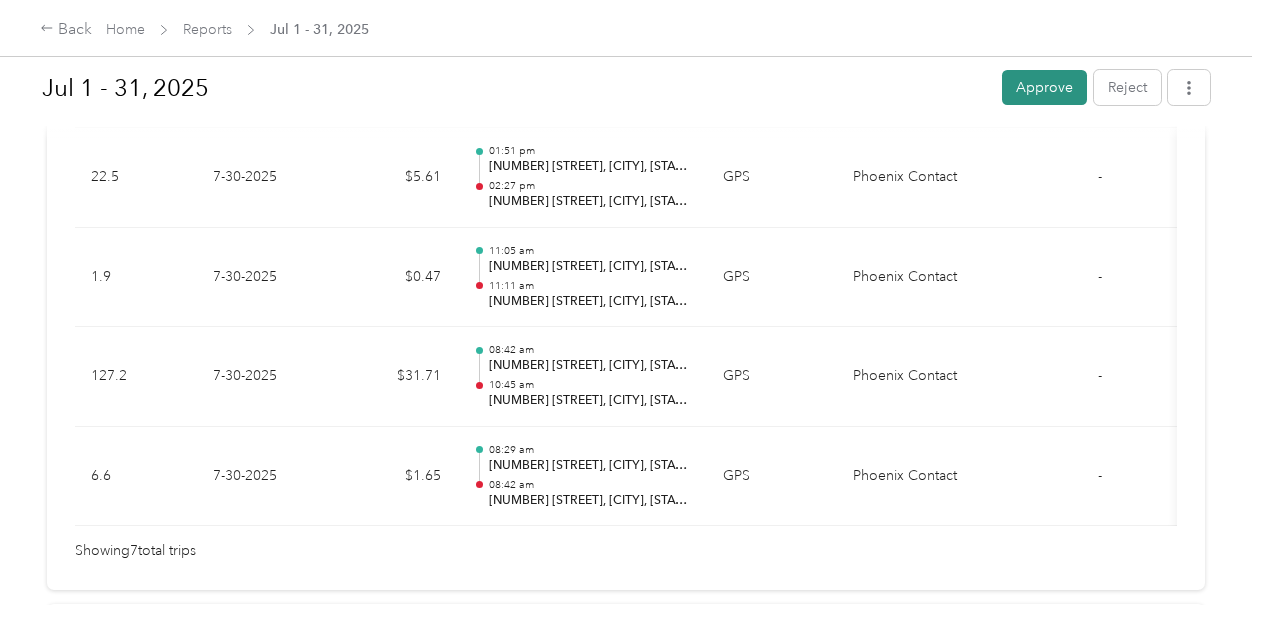 click on "Approve" at bounding box center [1044, 87] 